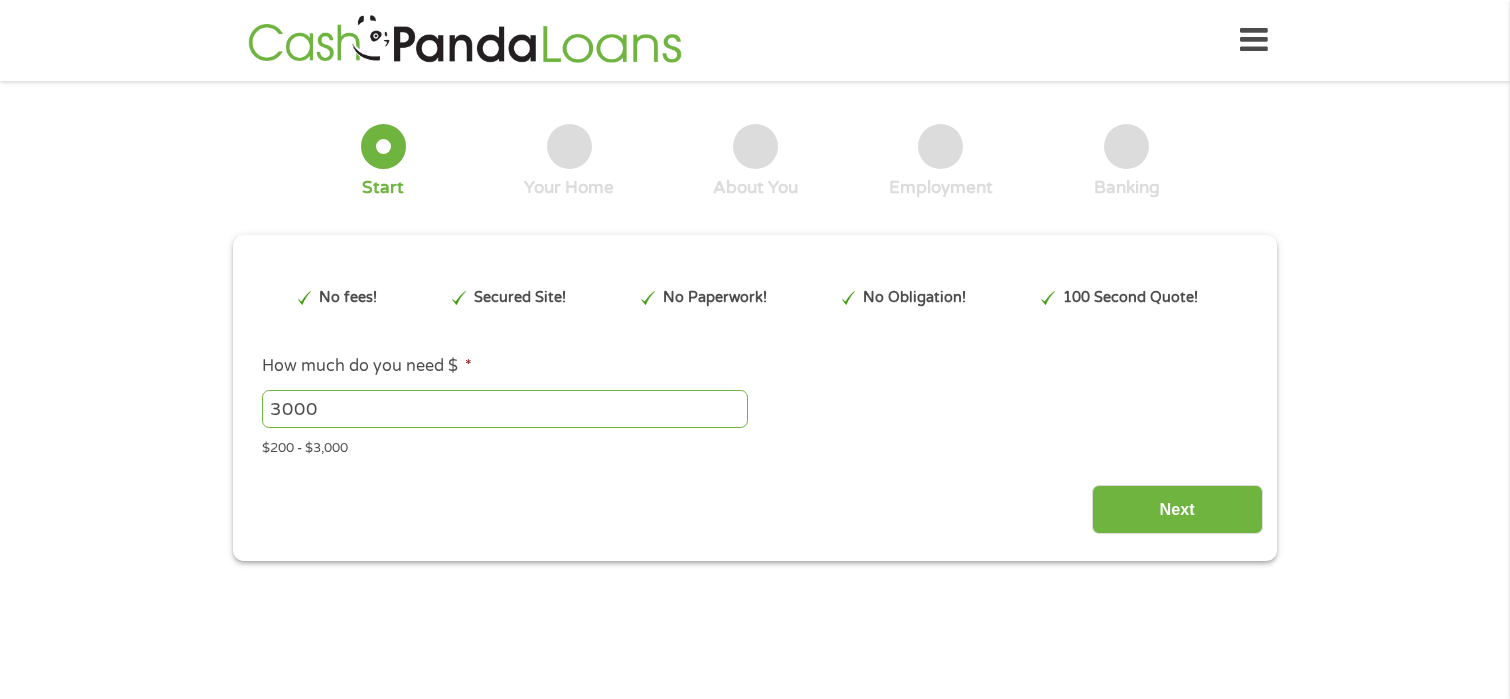 scroll, scrollTop: 0, scrollLeft: 0, axis: both 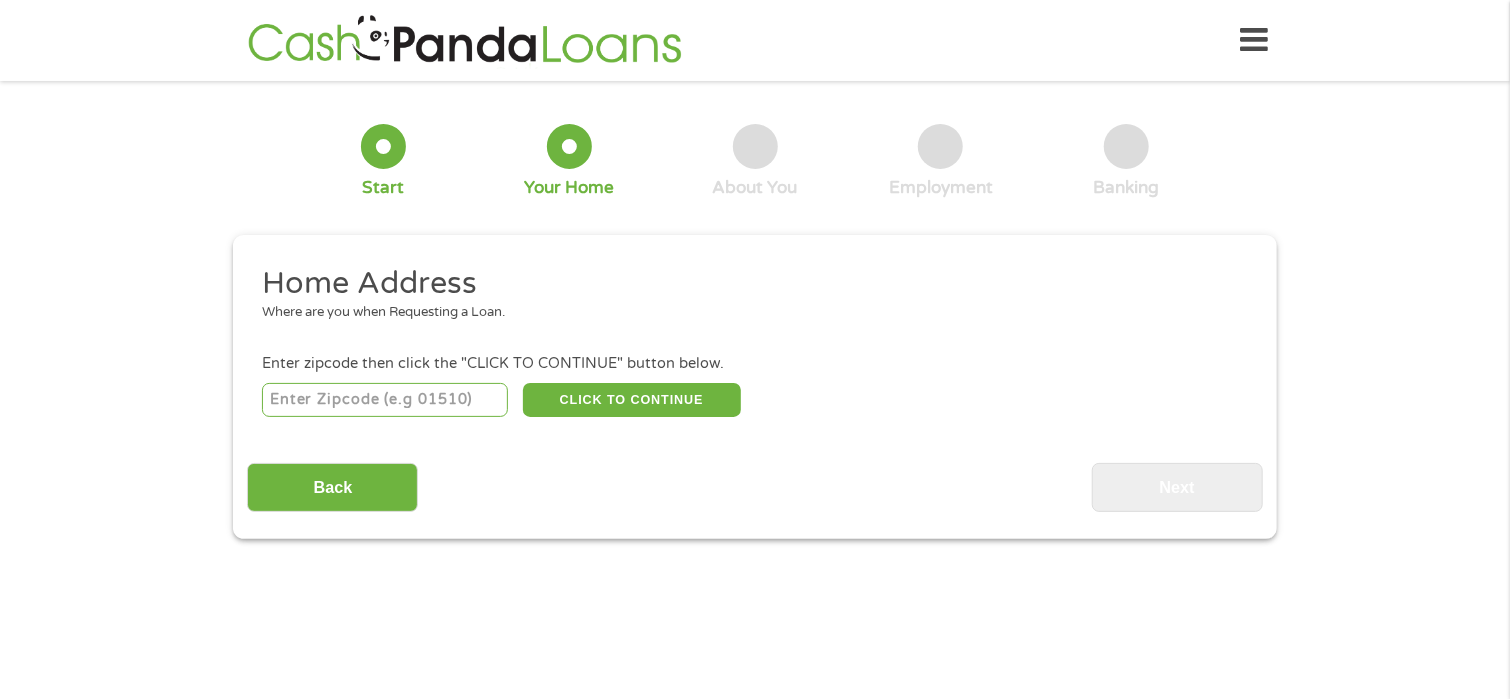 click at bounding box center (385, 400) 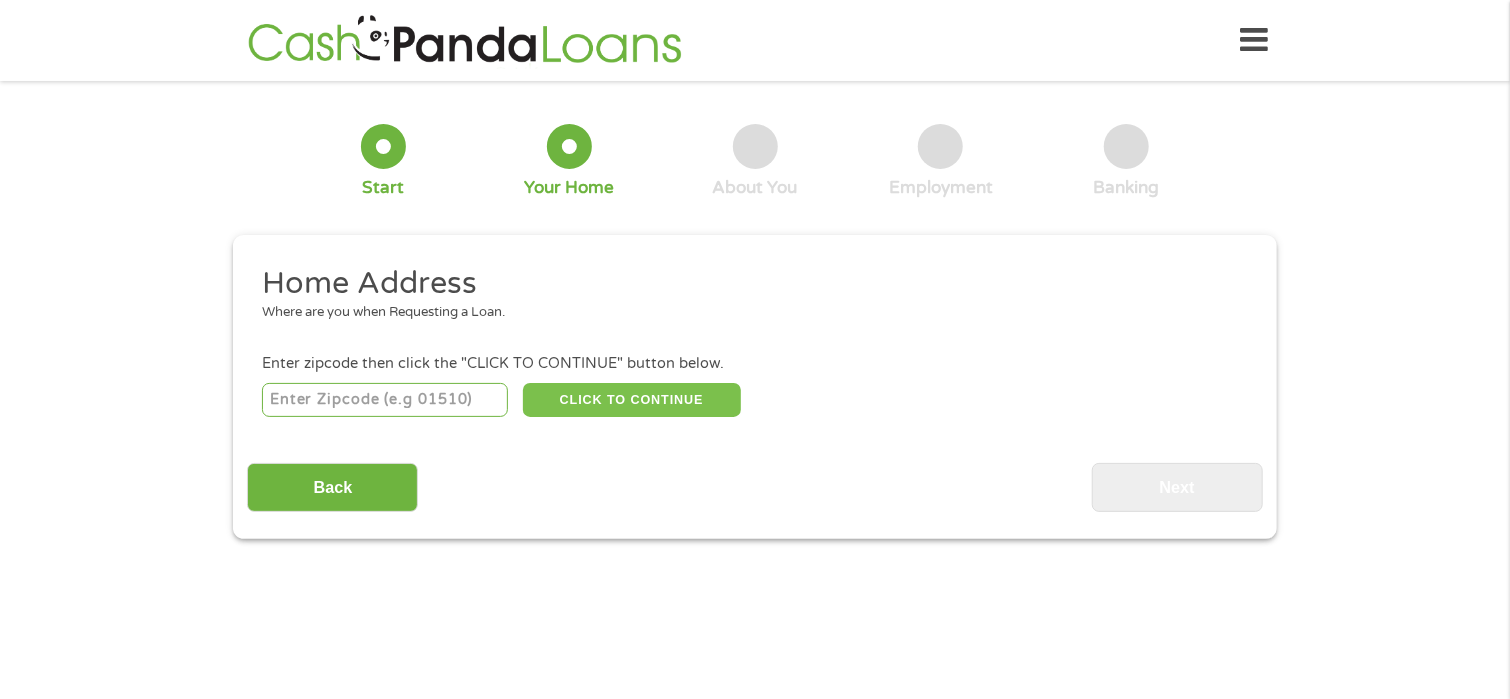 click on "CLICK TO CONTINUE" at bounding box center (632, 400) 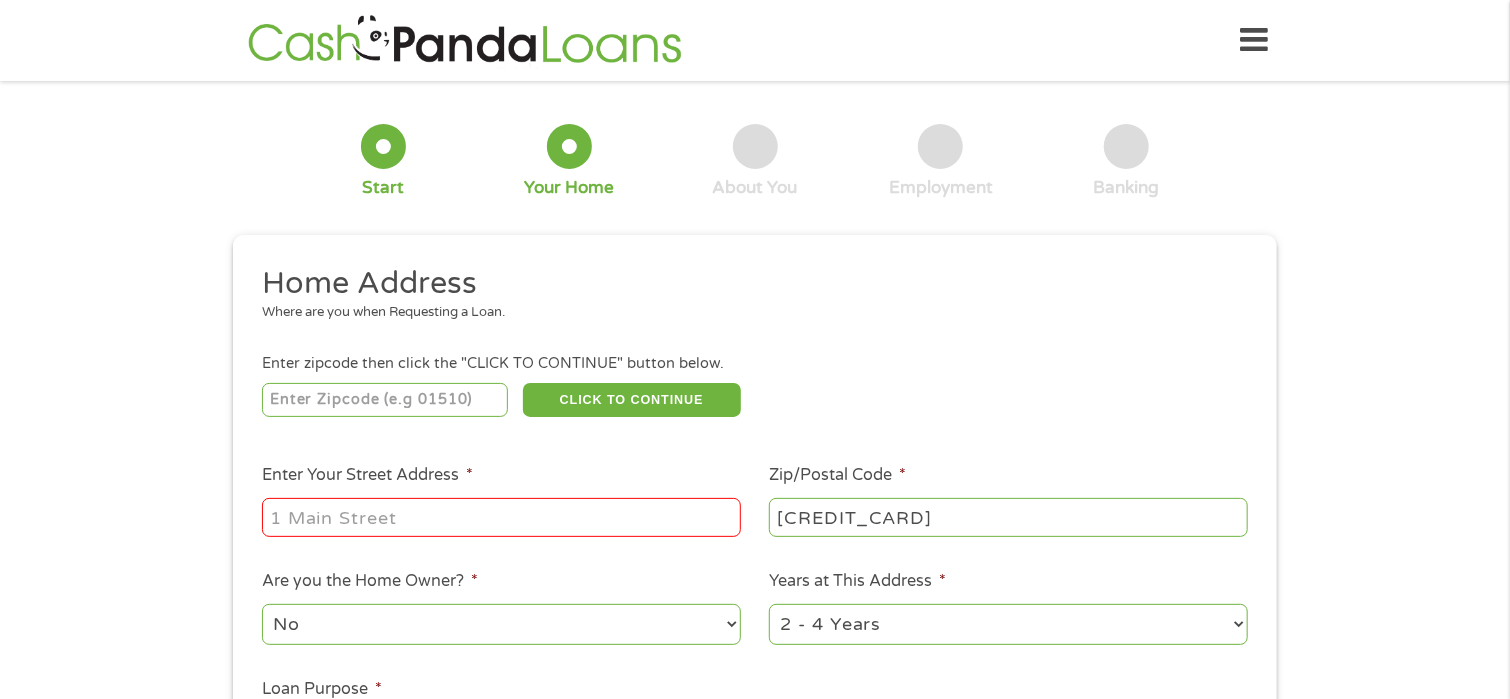 click on "Enter Your Street Address *" at bounding box center [501, 517] 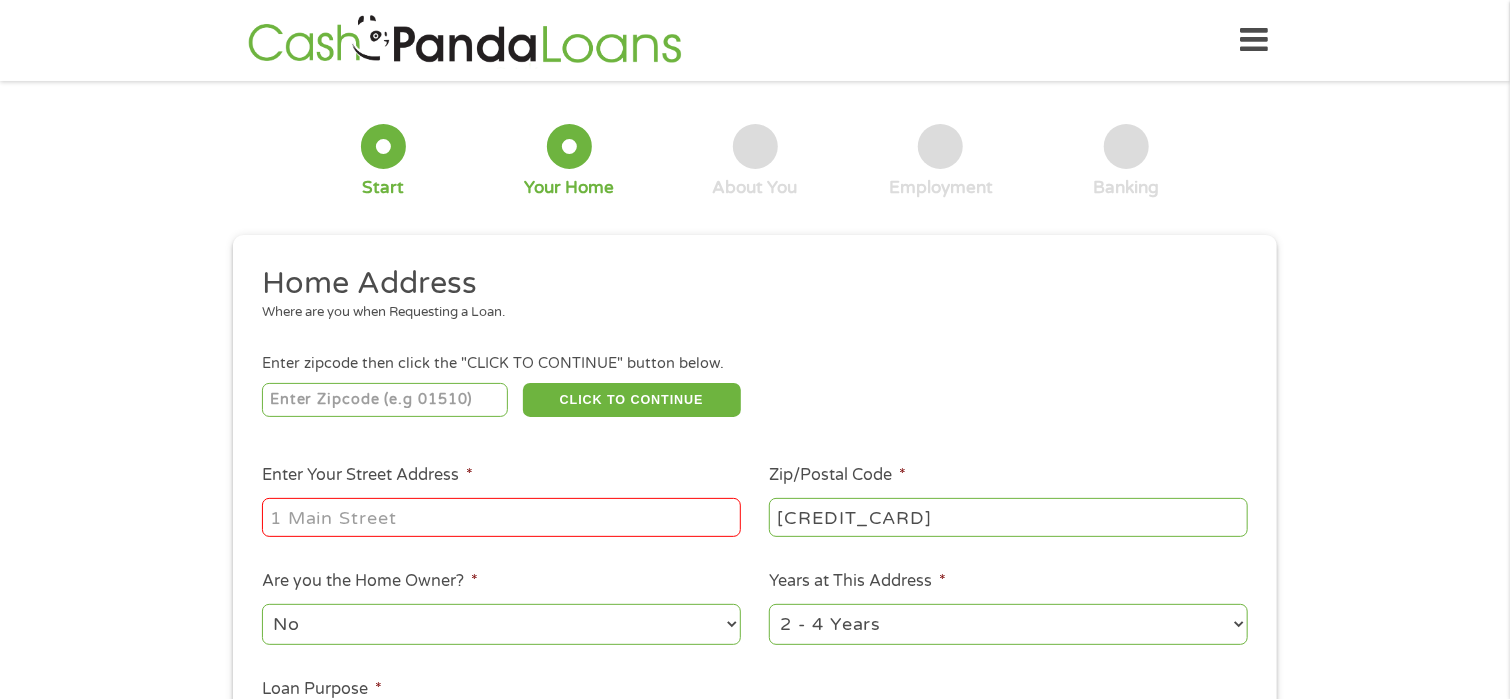 type on "[NUMBER] [STREET]" 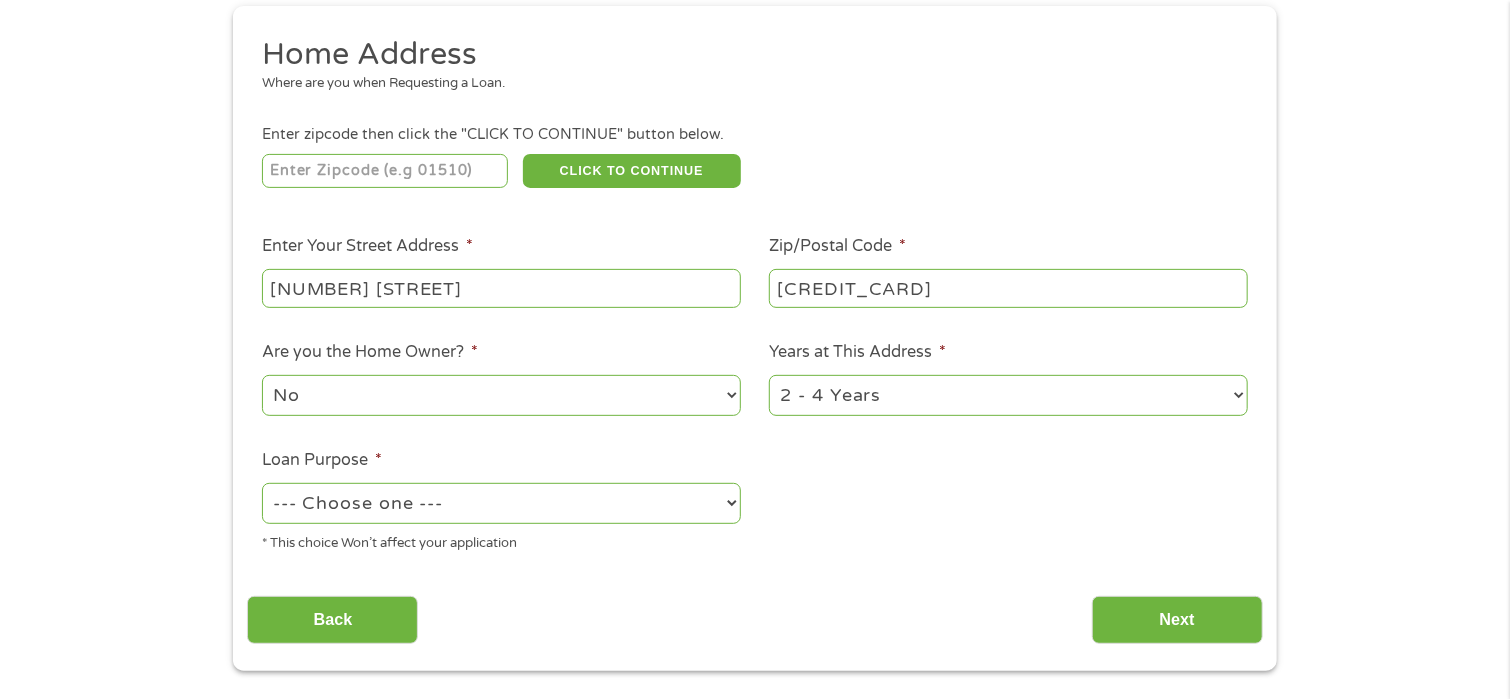 scroll, scrollTop: 300, scrollLeft: 0, axis: vertical 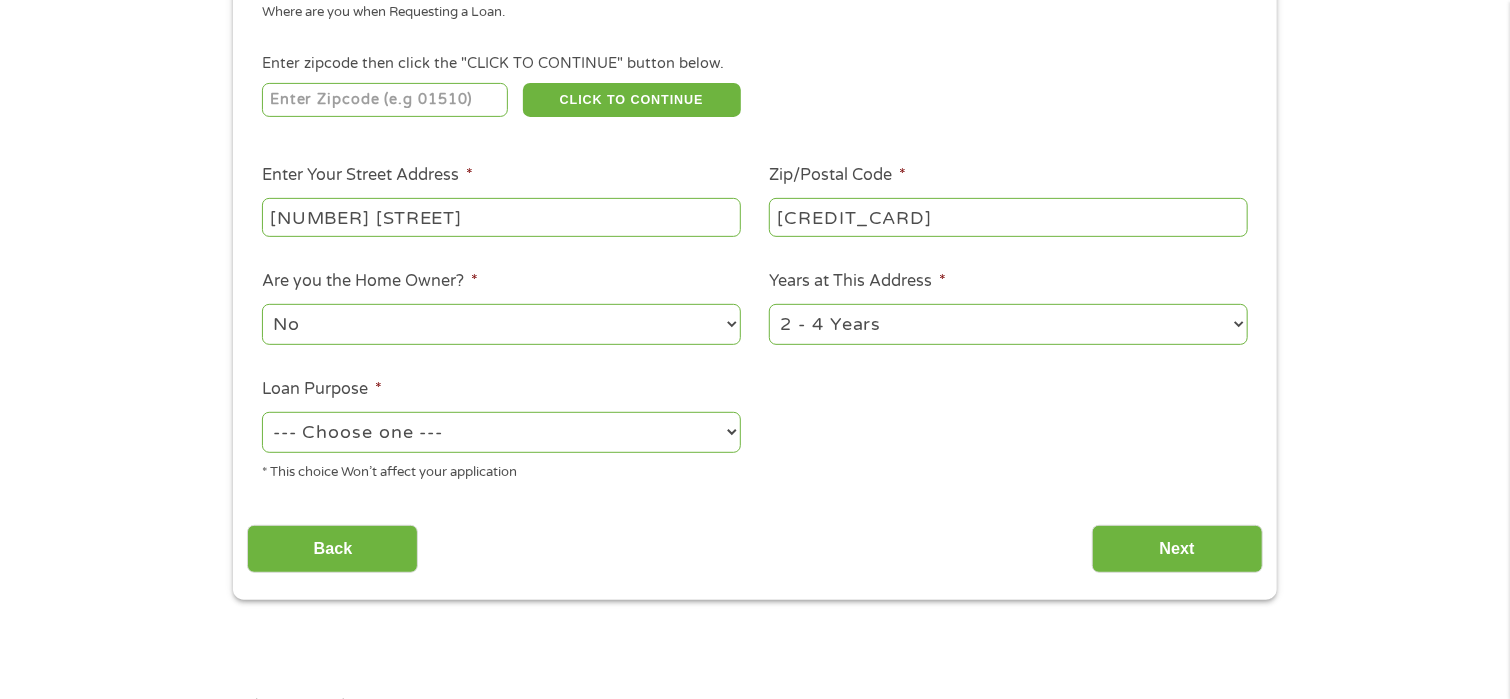 click on "No Yes" at bounding box center (501, 324) 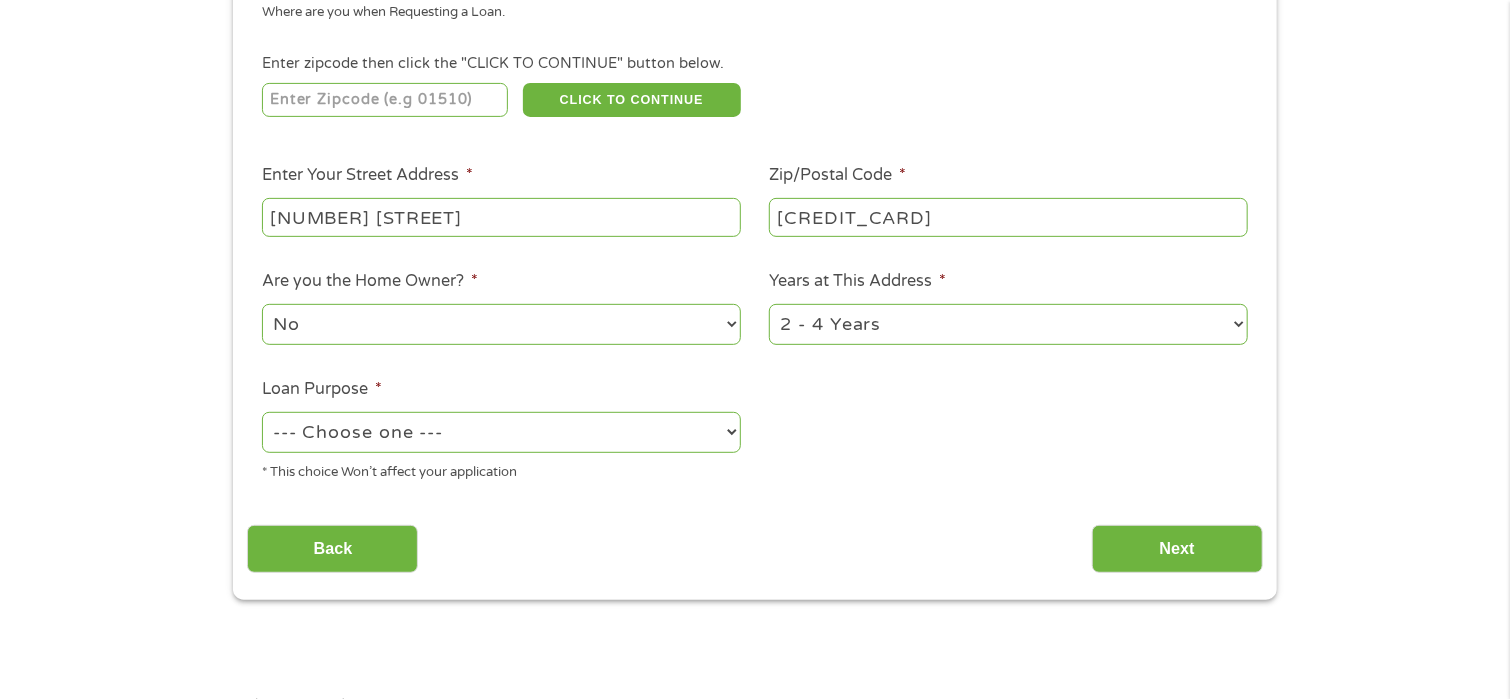 select on "yes" 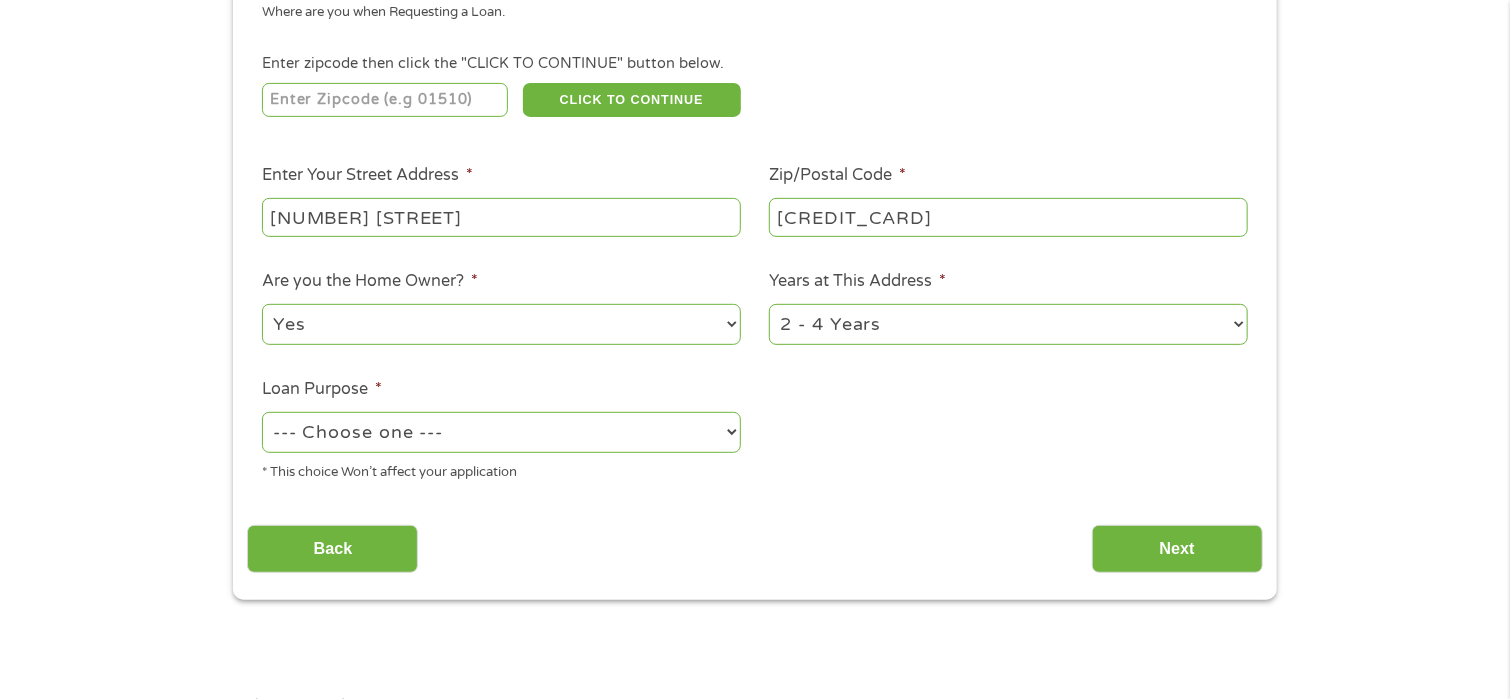 click on "No Yes" at bounding box center [501, 324] 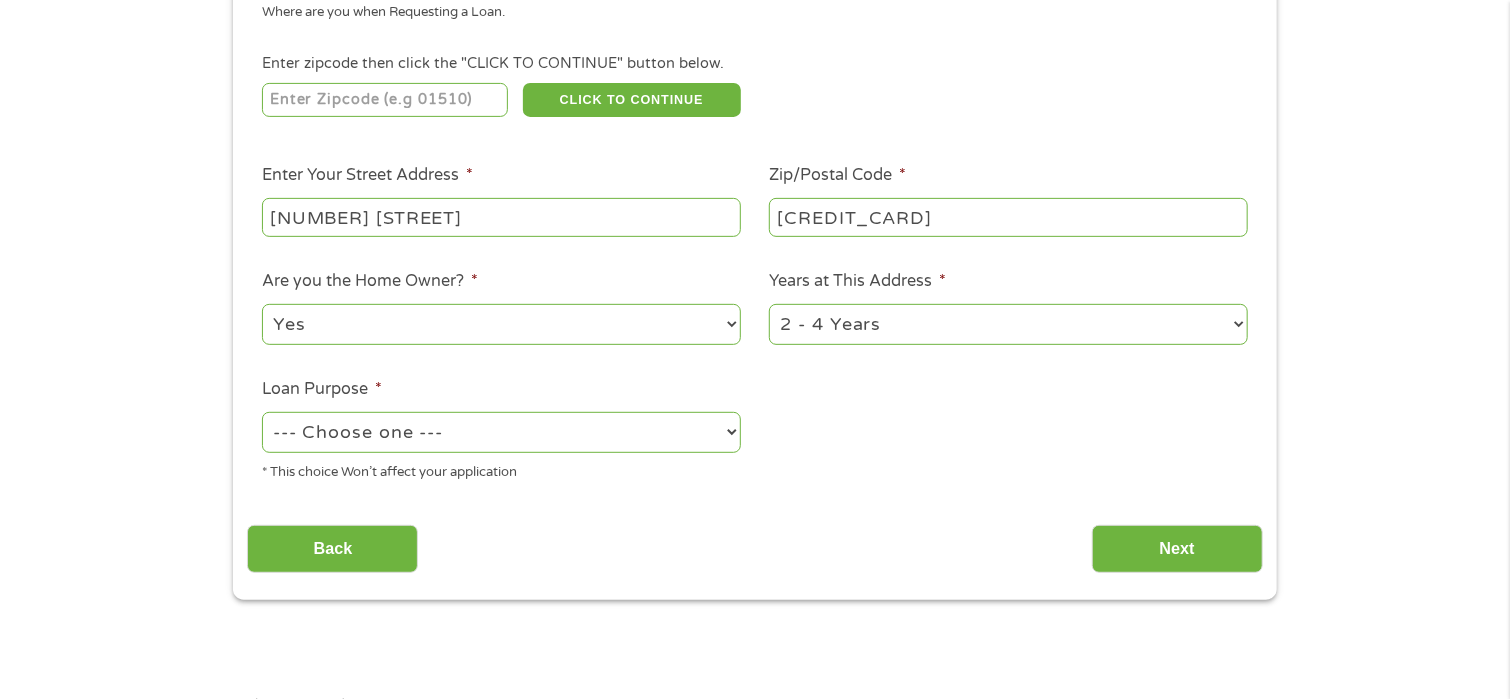 click on "1 Year or less 1 - 2 Years 2 - 4 Years Over 4 Years" at bounding box center [1008, 324] 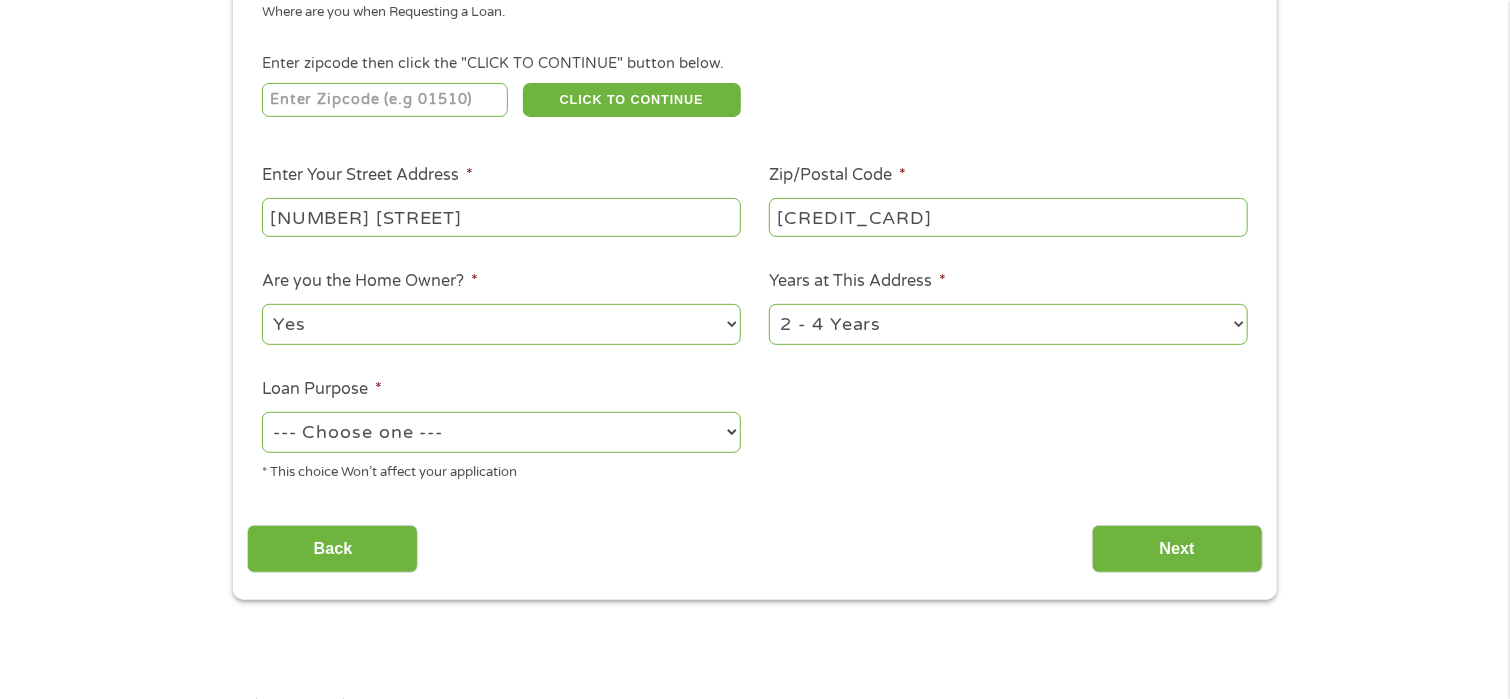 select on "60months" 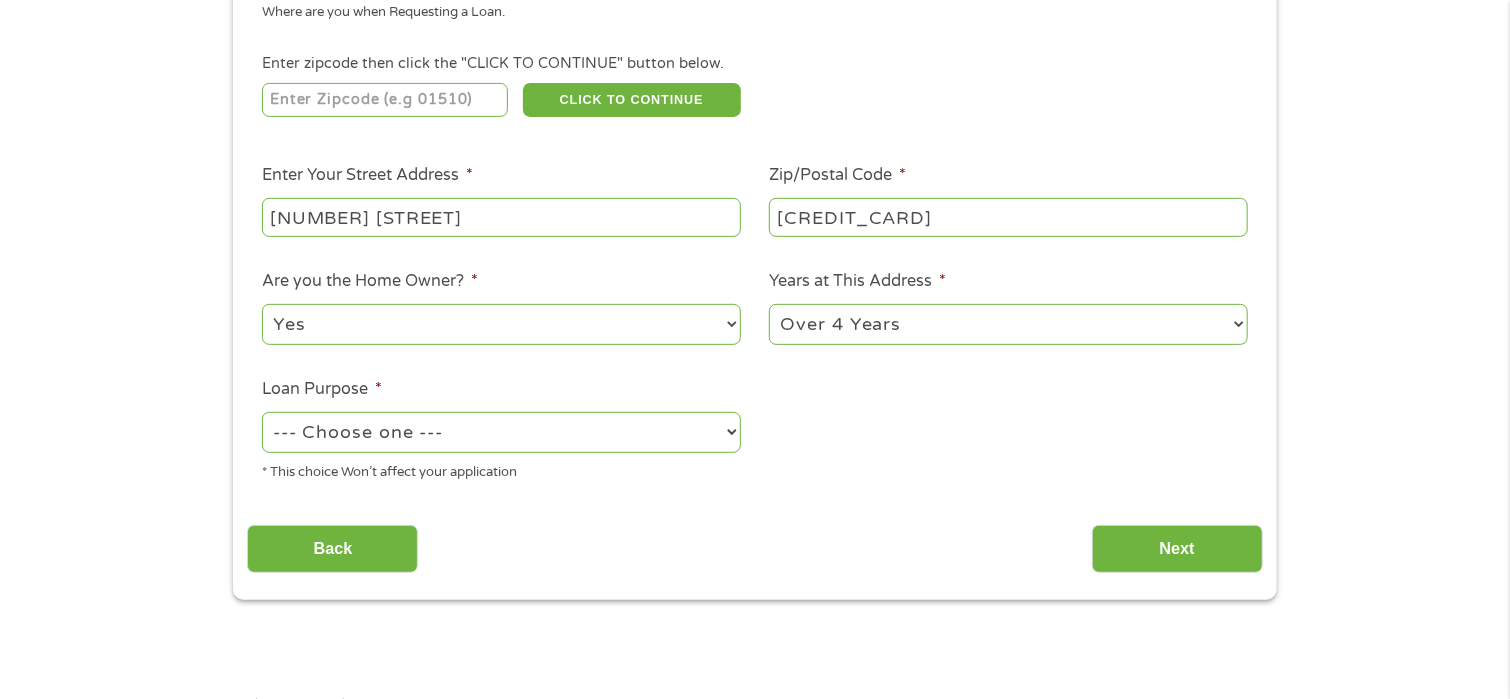 click on "1 Year or less 1 - 2 Years 2 - 4 Years Over 4 Years" at bounding box center [1008, 324] 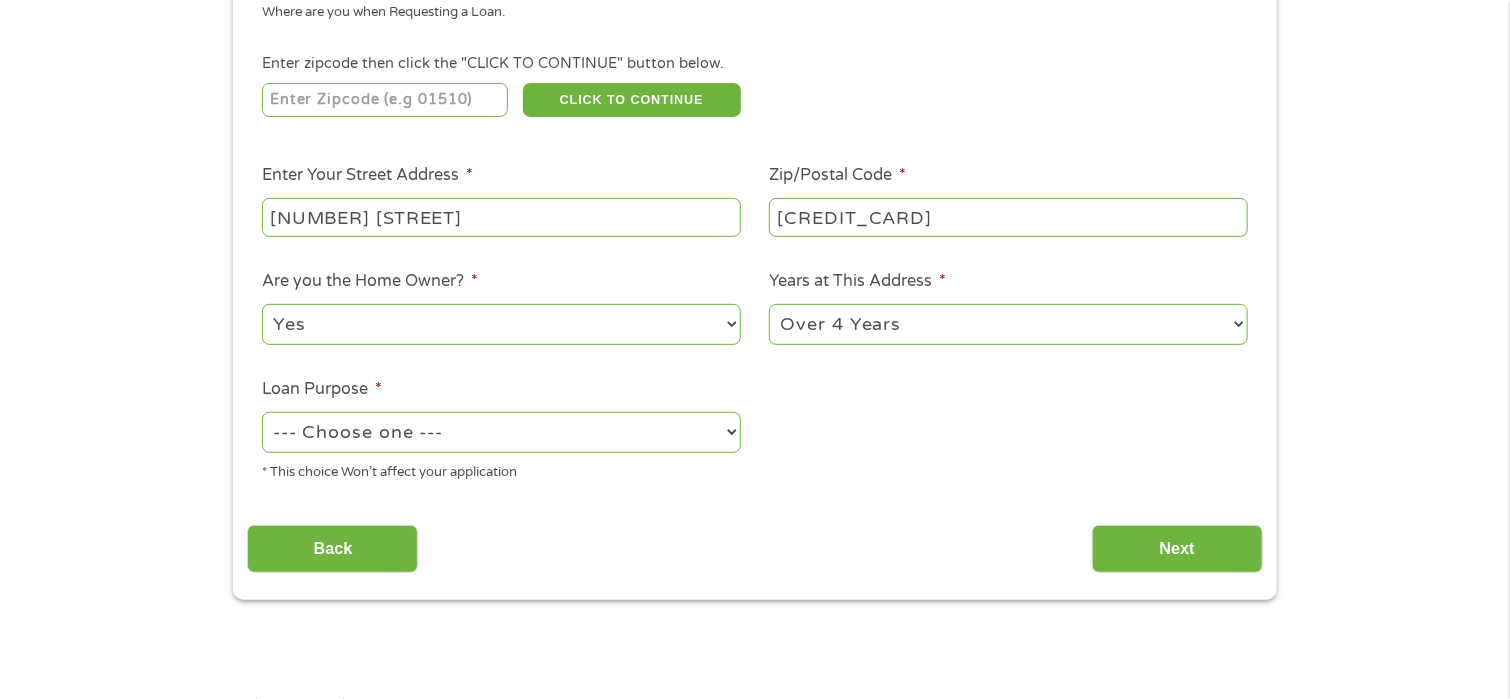 click on "--- Choose one --- Pay Bills Debt Consolidation Home Improvement Major Purchase Car Loan Short Term Cash Medical Expenses Other" at bounding box center [501, 432] 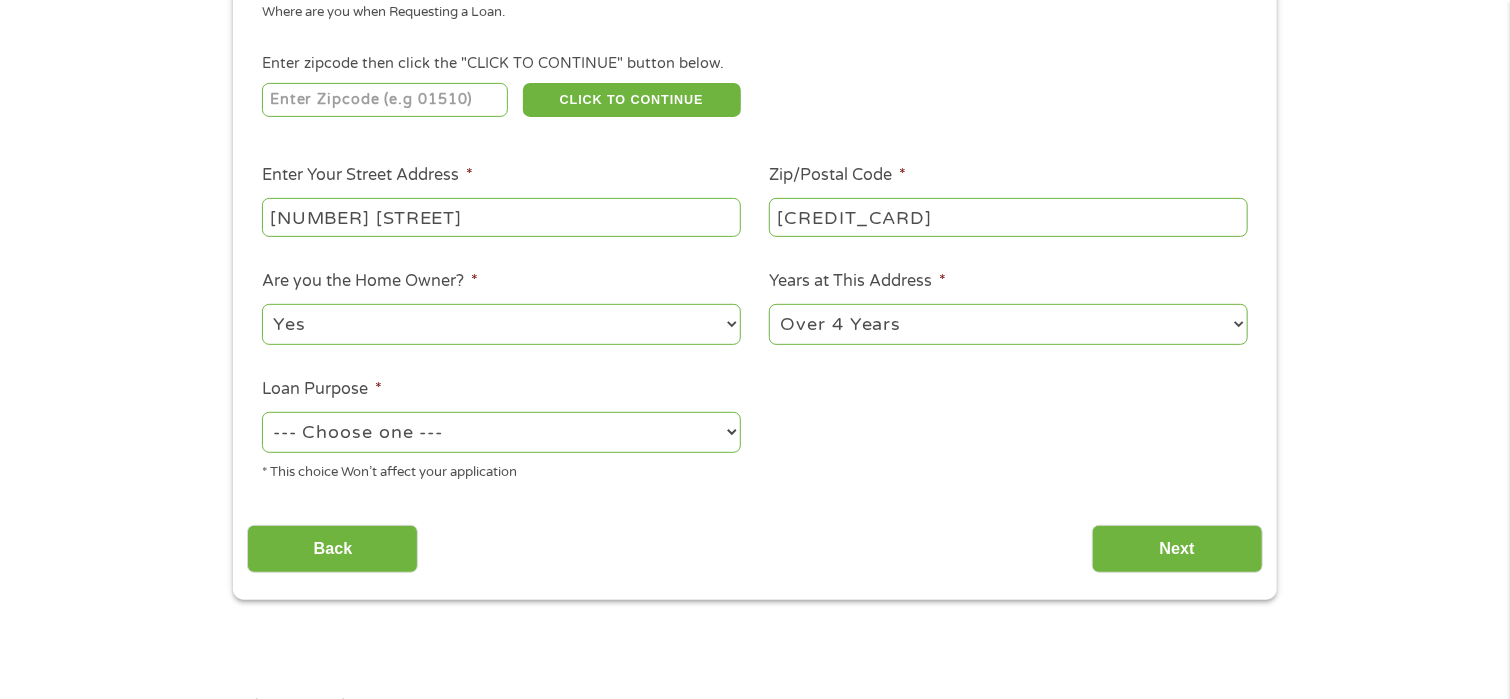 select on "other" 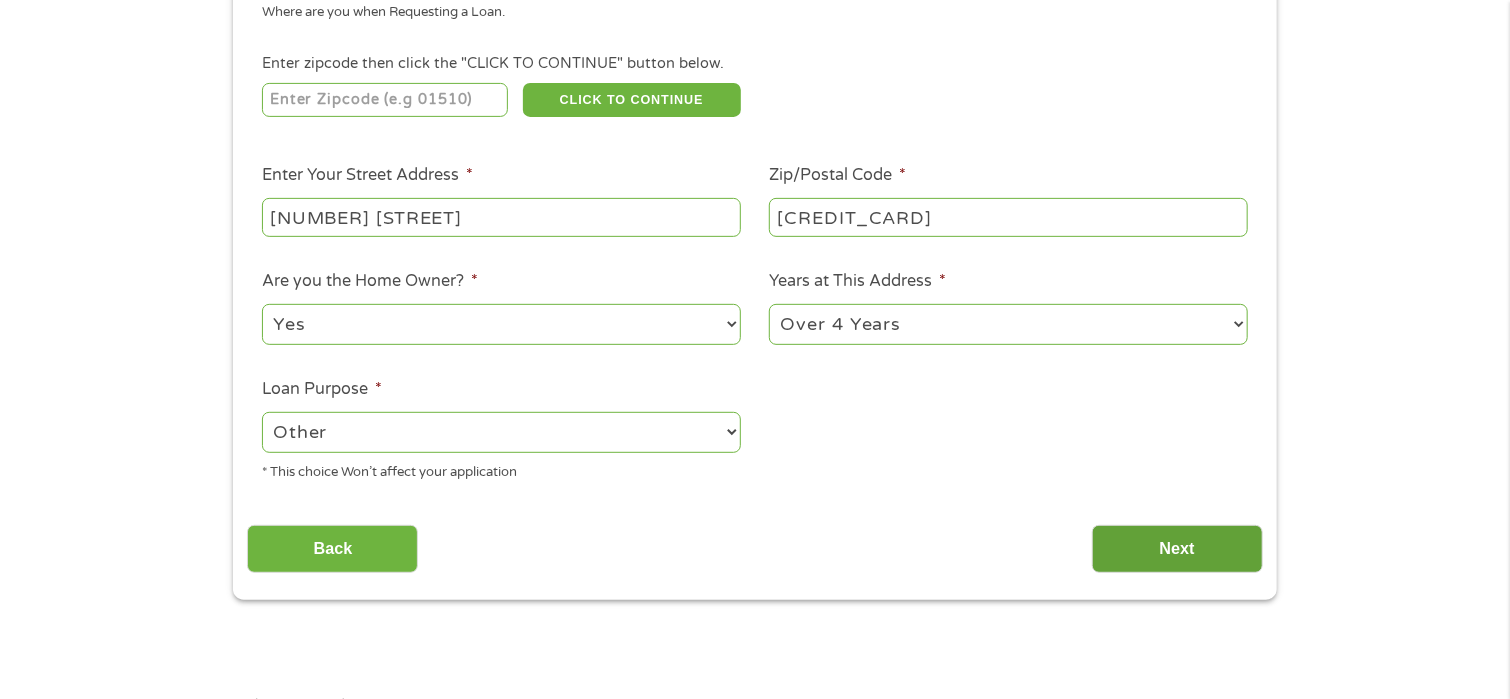 click on "Next" at bounding box center (1177, 549) 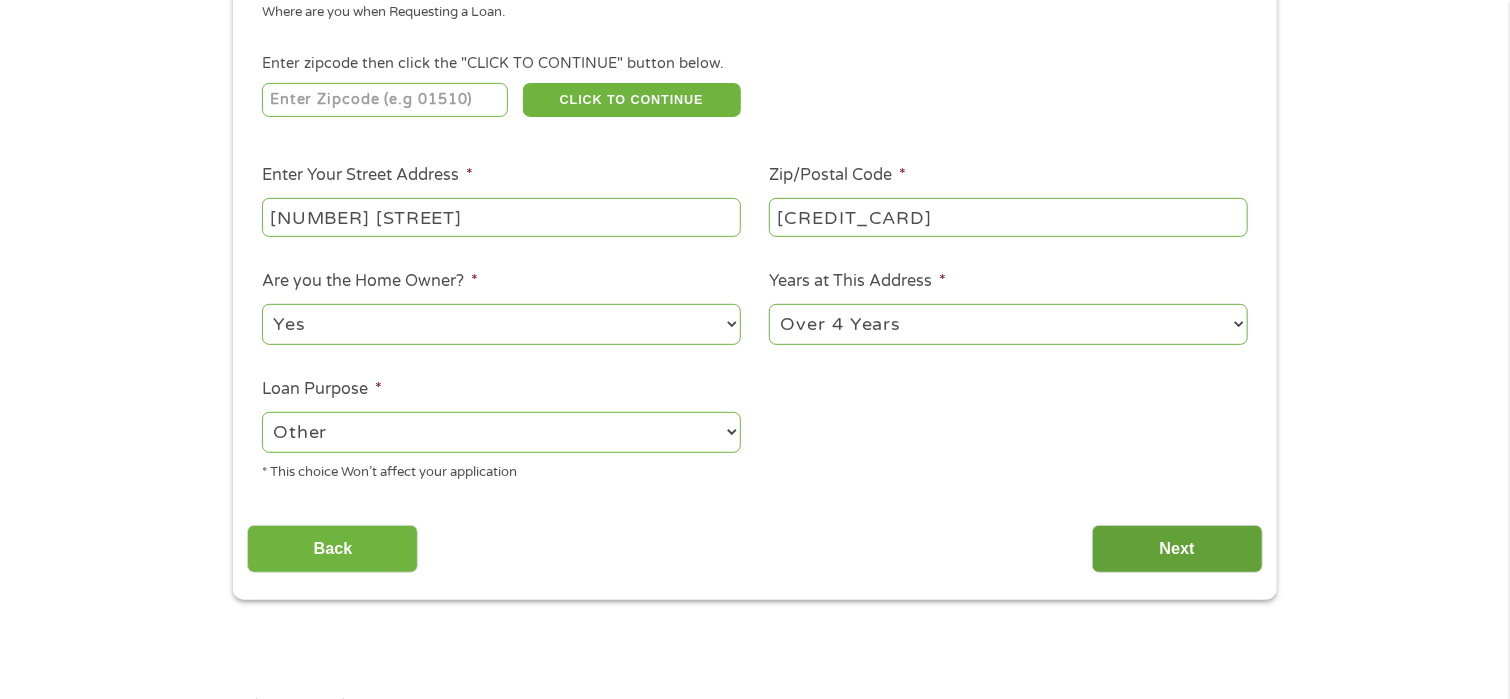 scroll, scrollTop: 8, scrollLeft: 8, axis: both 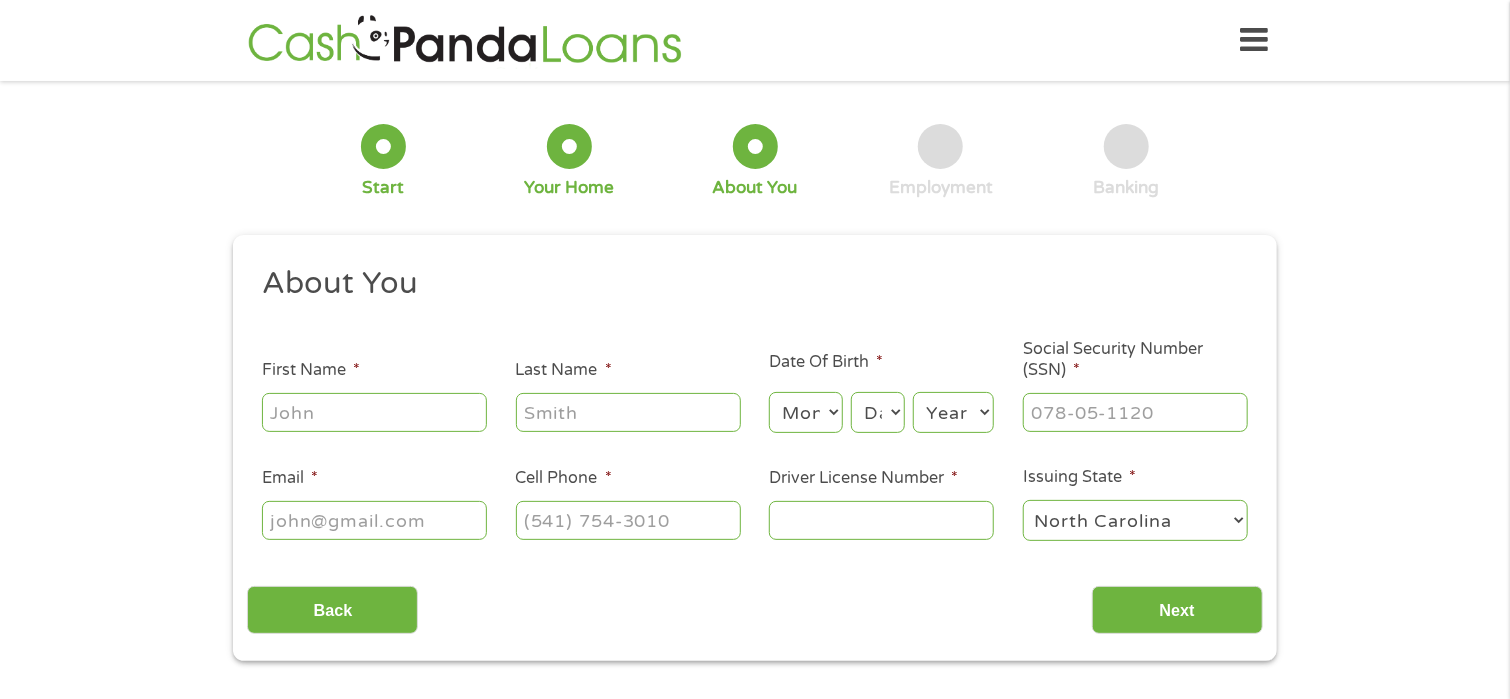 click on "First Name *" at bounding box center [374, 412] 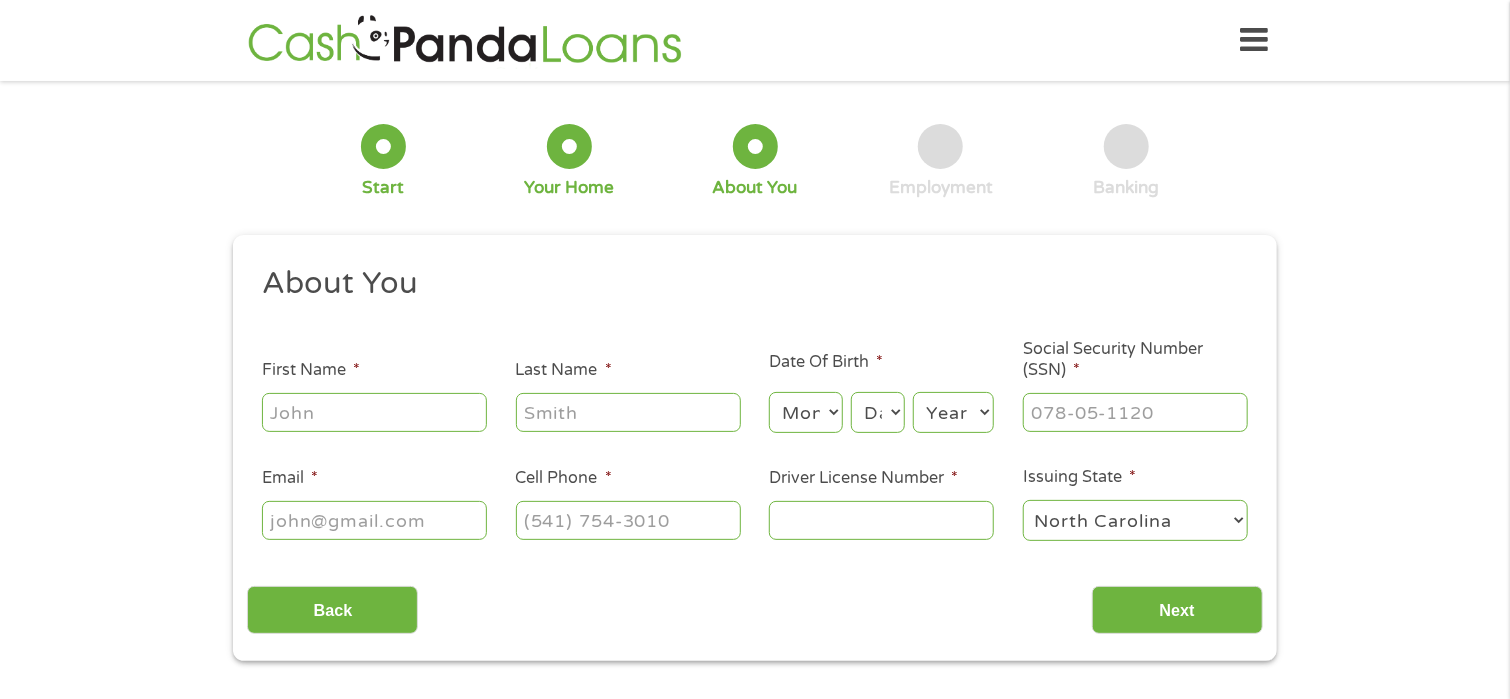 type on "[LAST]" 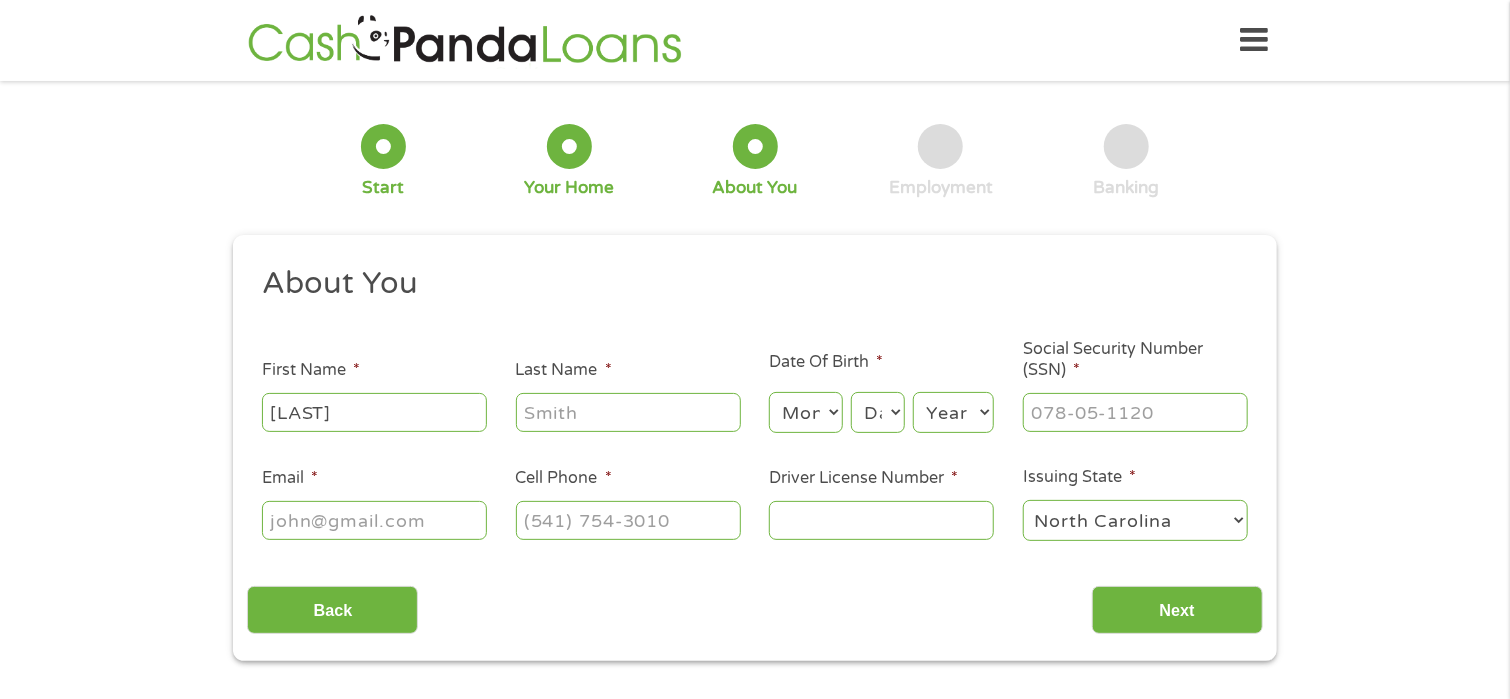 type on "[COMPANY]" 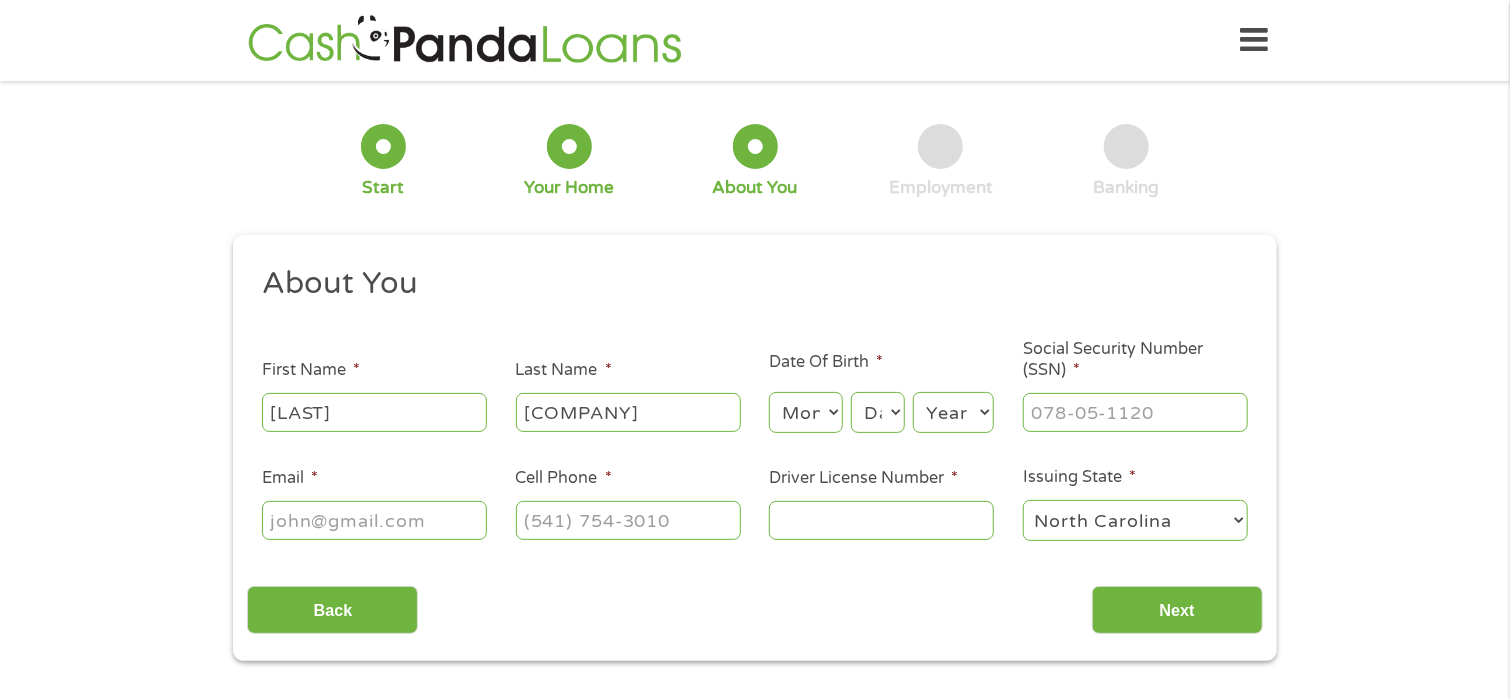 type on "[EMAIL]" 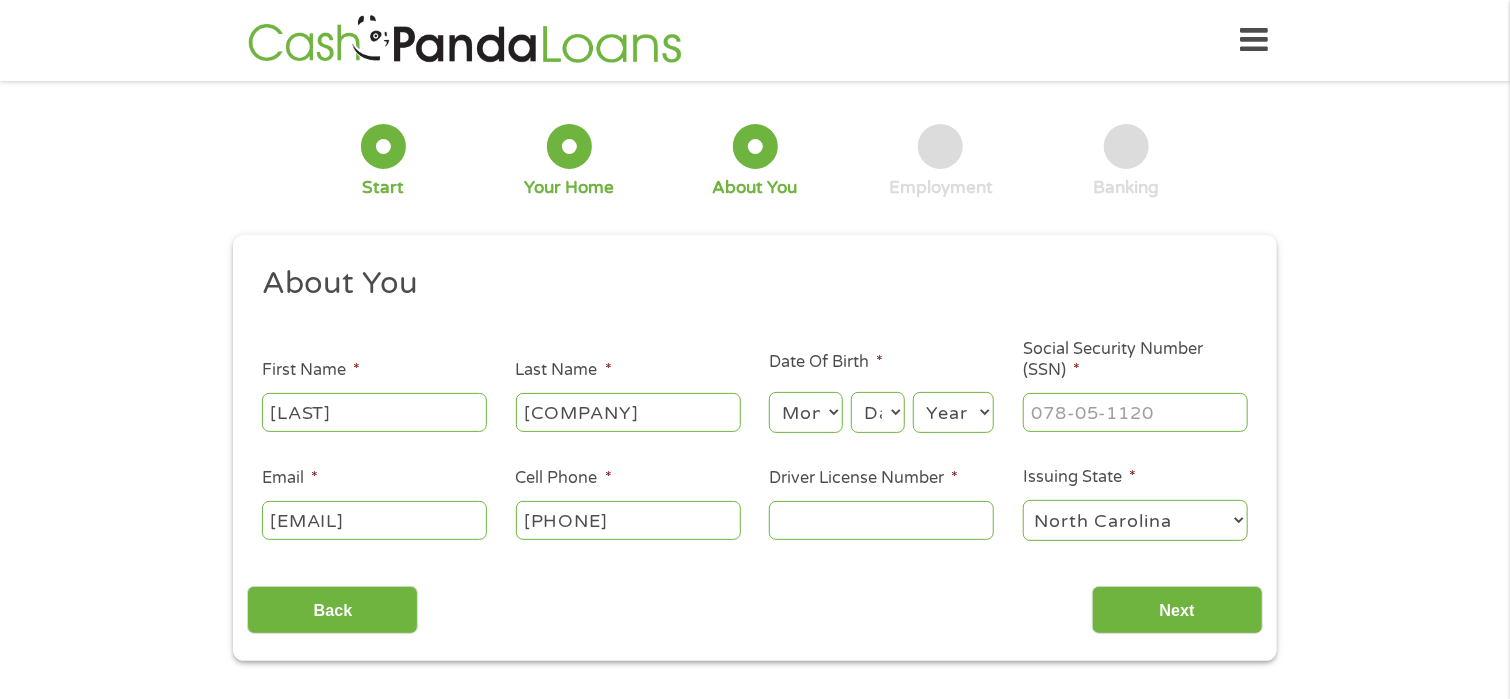 type on "[PHONE]" 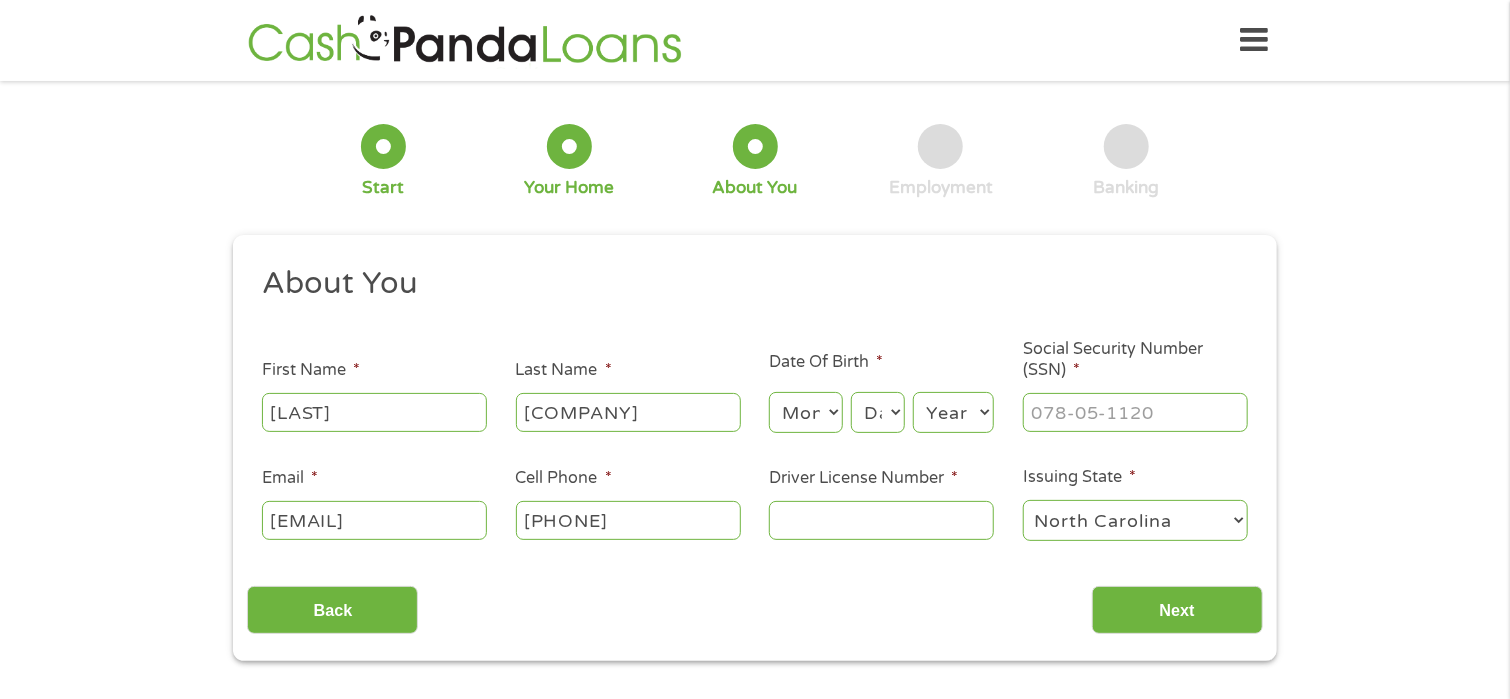select on "1" 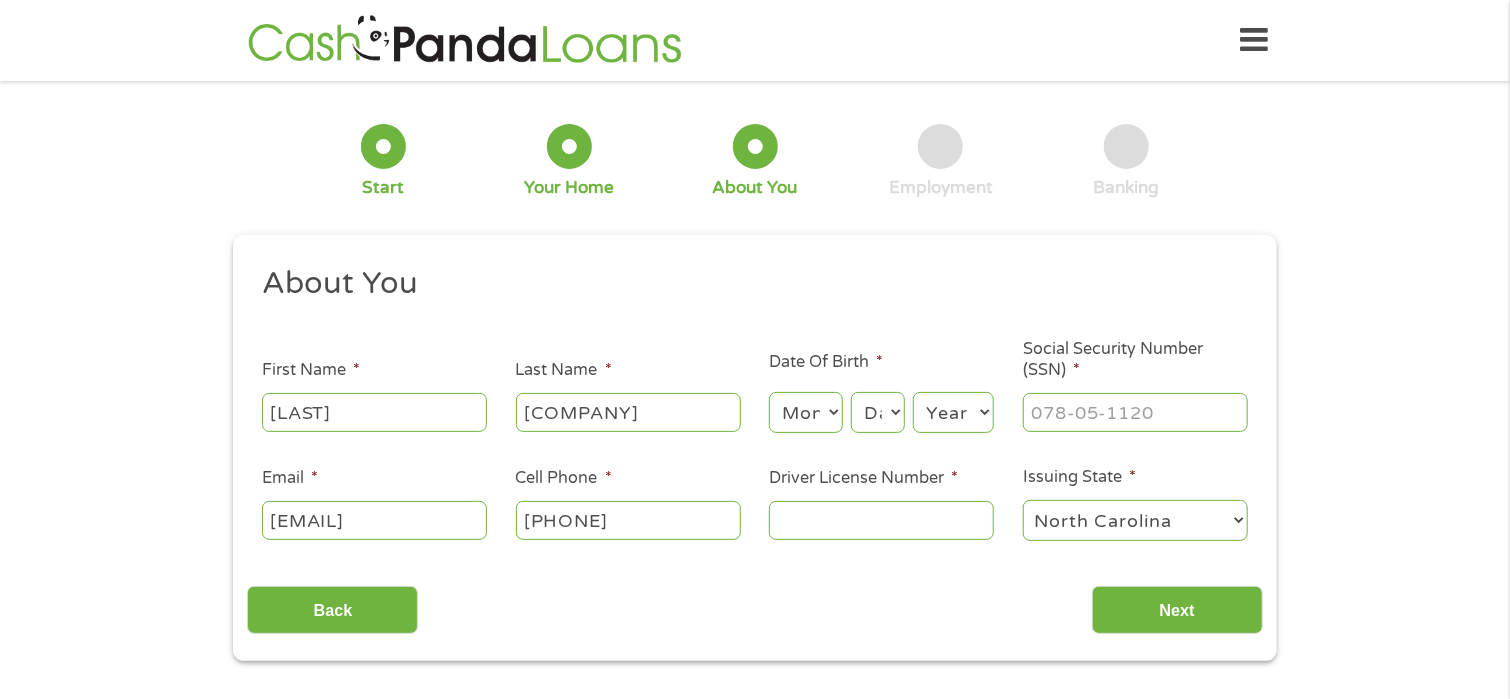 click on "Month 1 2 3 4 5 6 7 8 9 10 11 12" at bounding box center [805, 412] 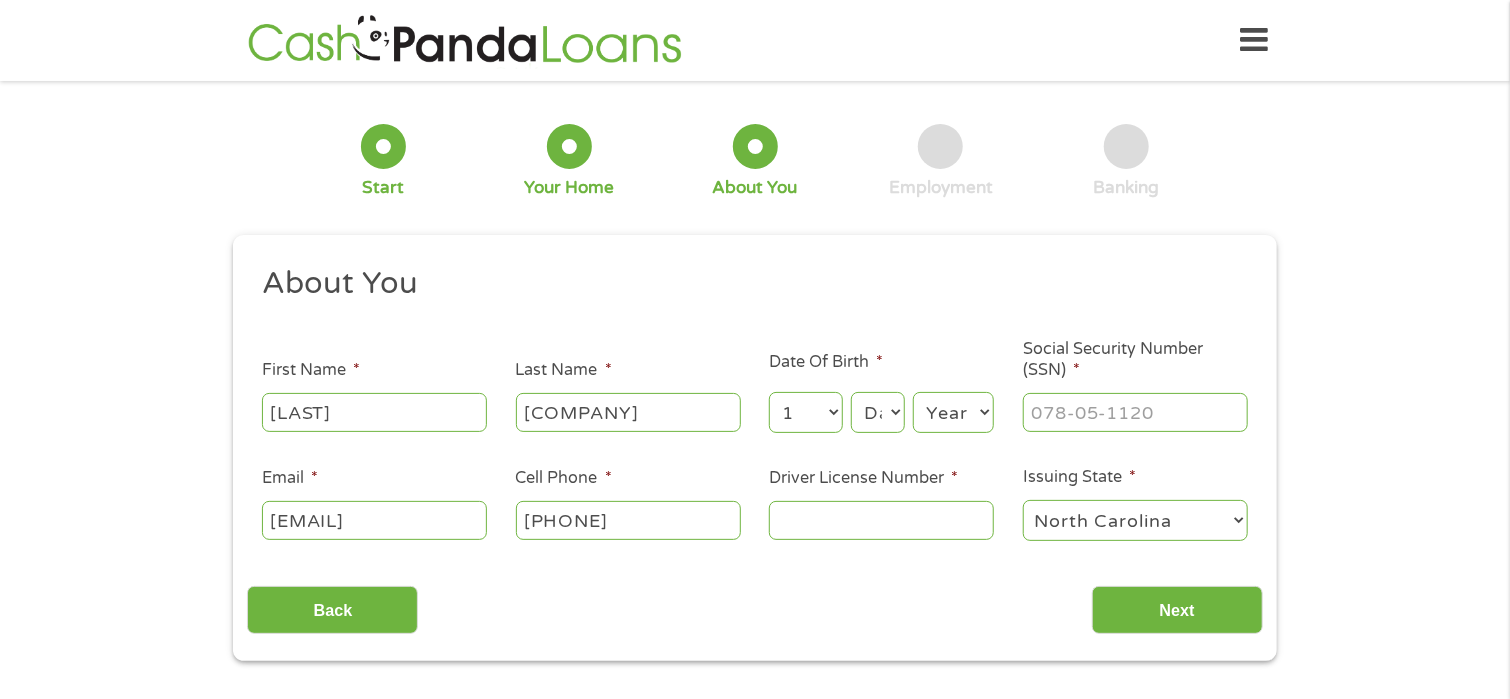 click on "Day 1 2 3 4 5 6 7 8 9 10 11 12 13 14 15 16 17 18 19 20 21 22 23 24 25 26 27 28 29 30 31" at bounding box center [878, 412] 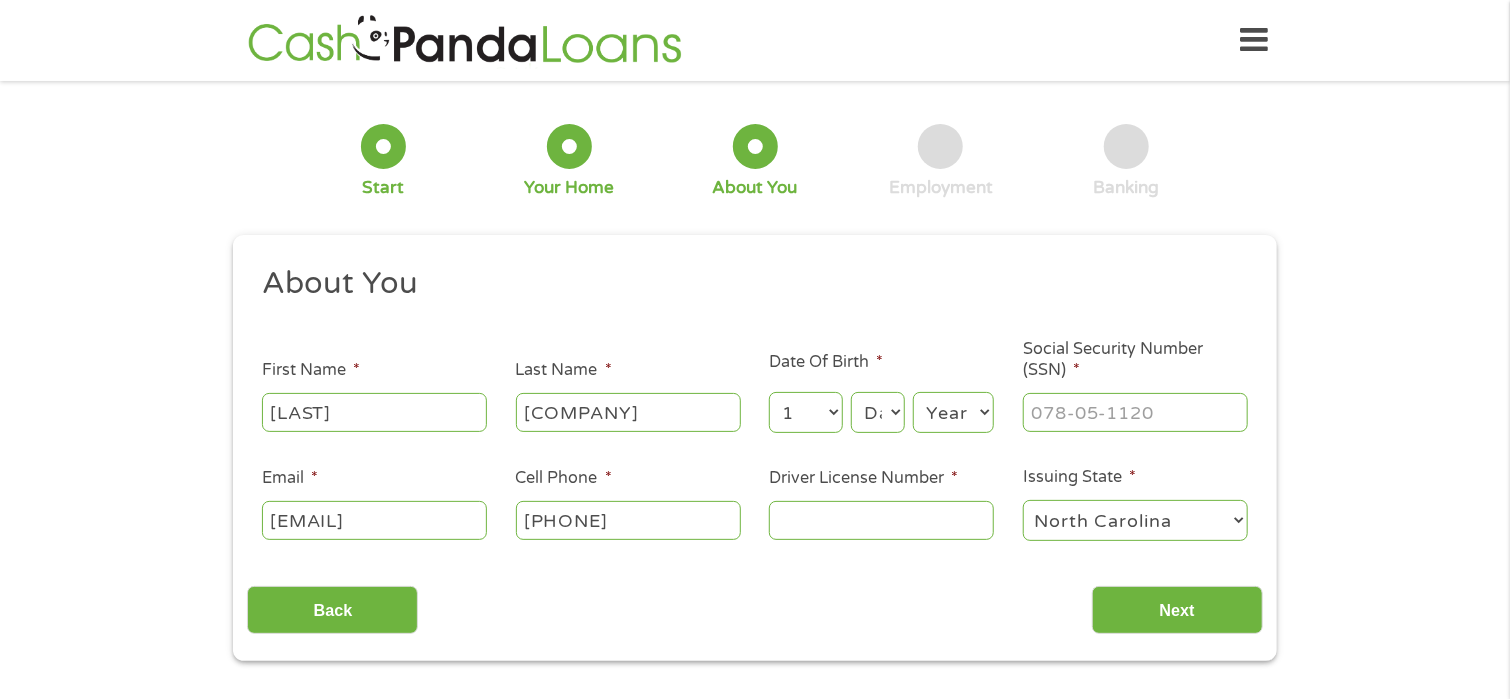 click on "Year 2007 2006 2005 2004 2003 2002 2001 2000 1999 1998 1997 1996 1995 1994 1993 1992 1991 1990 1989 1988 1987 1986 1985 1984 1983 1982 1981 1980 1979 1978 1977 1976 1975 1974 1973 1972 1971 1970 1969 1968 1967 1966 1965 1964 1963 1962 1961 1960 1959 1958 1957 1956 1955 1954 1953 1952 1951 1950 1949 1948 1947 1946 1945 1944 1943 1942 1941 1940 1939 1938 1937 1936 1935 1934 1933 1932 1931 1930 1929 1928 1927 1926 1925 1924 1923 1922 1921 1920" at bounding box center [953, 412] 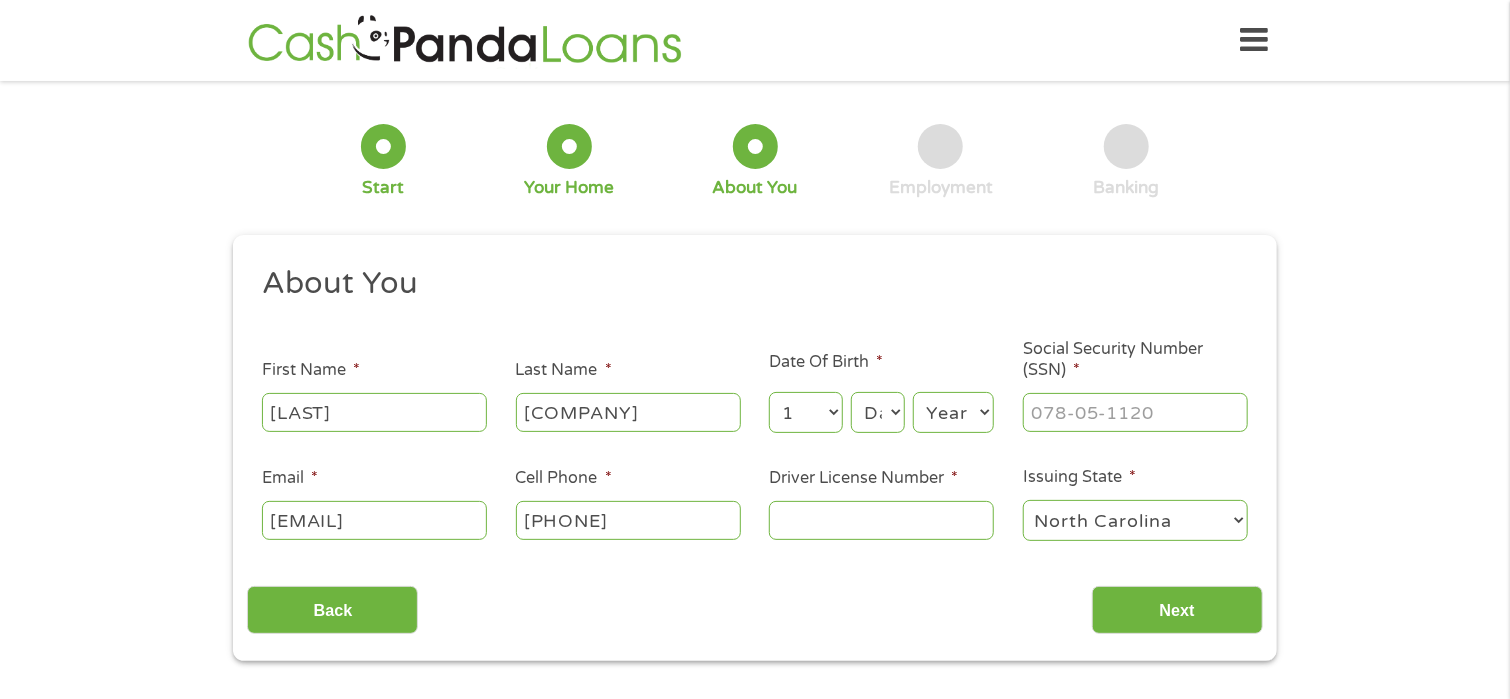 select on "1958" 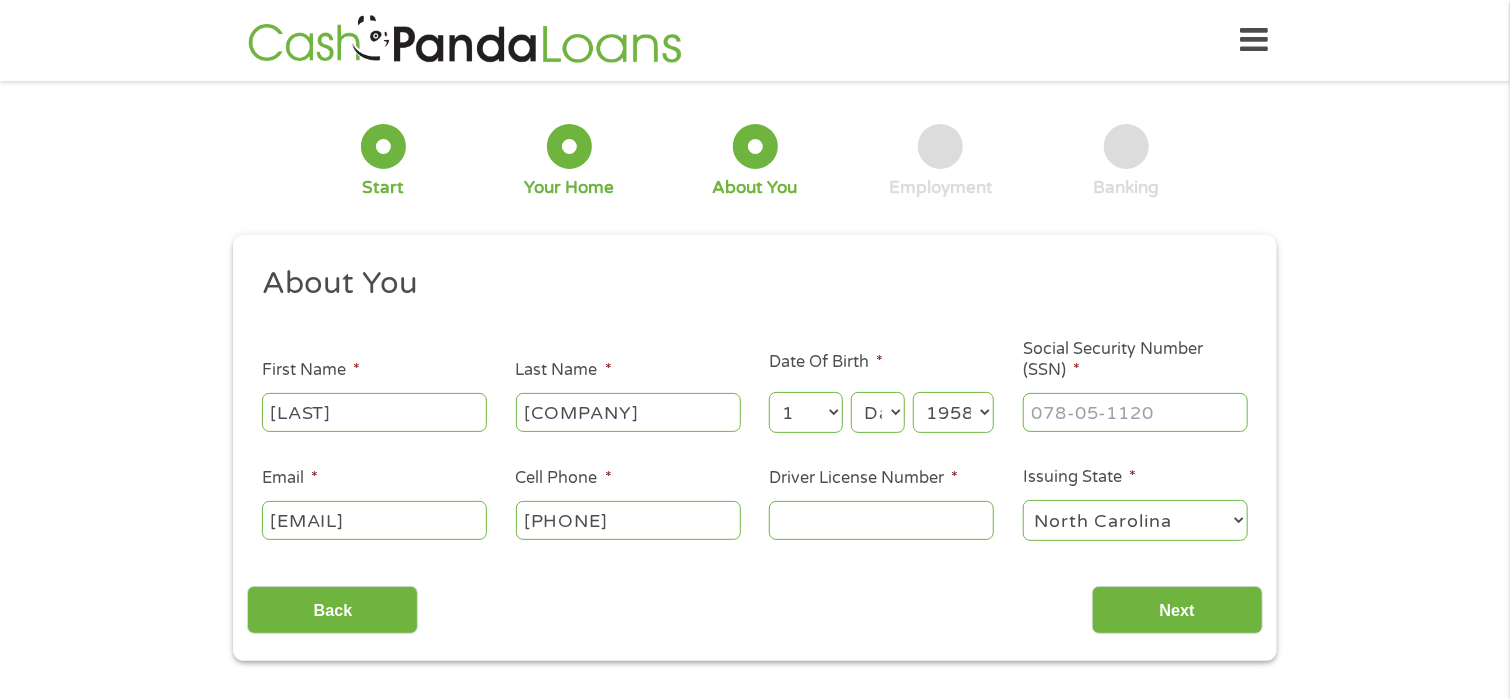 click on "Year 2007 2006 2005 2004 2003 2002 2001 2000 1999 1998 1997 1996 1995 1994 1993 1992 1991 1990 1989 1988 1987 1986 1985 1984 1983 1982 1981 1980 1979 1978 1977 1976 1975 1974 1973 1972 1971 1970 1969 1968 1967 1966 1965 1964 1963 1962 1961 1960 1959 1958 1957 1956 1955 1954 1953 1952 1951 1950 1949 1948 1947 1946 1945 1944 1943 1942 1941 1940 1939 1938 1937 1936 1935 1934 1933 1932 1931 1930 1929 1928 1927 1926 1925 1924 1923 1922 1921 1920" at bounding box center [953, 412] 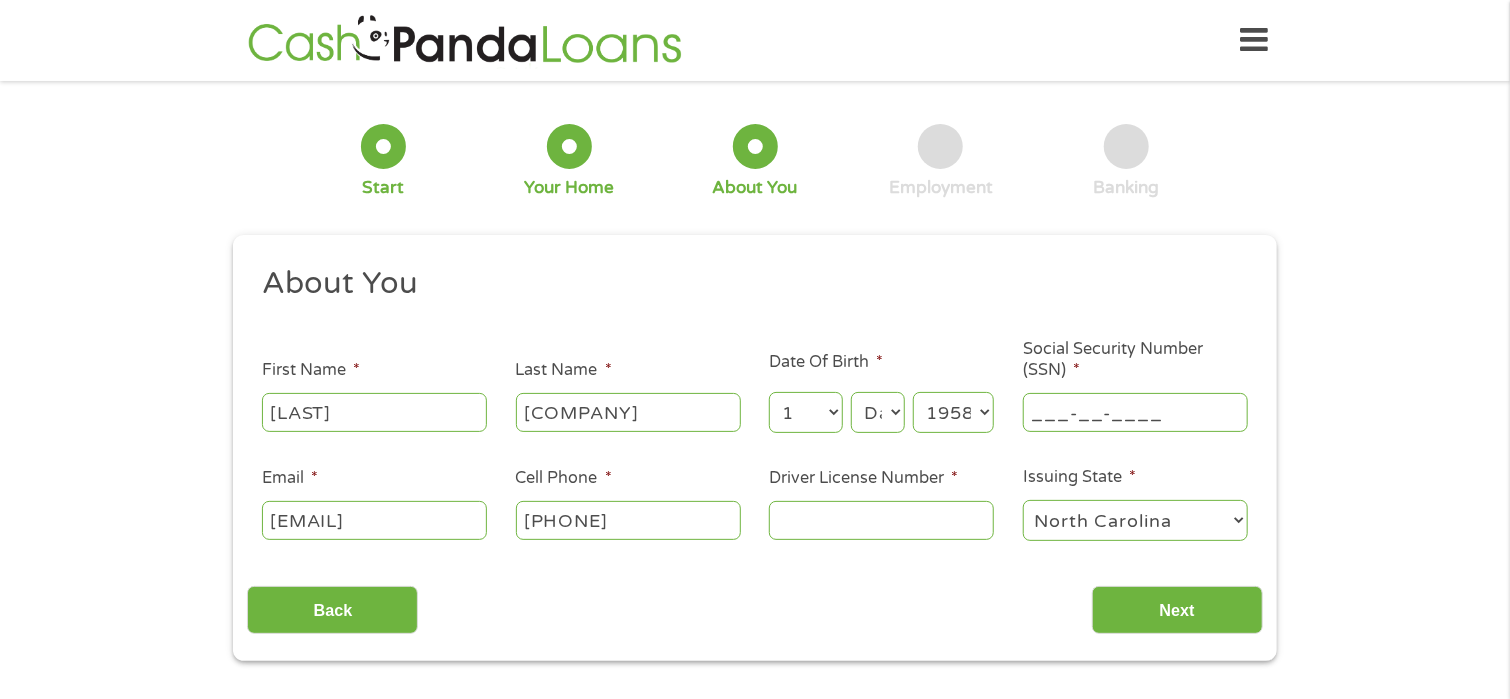 click on "___-__-____" at bounding box center (1135, 412) 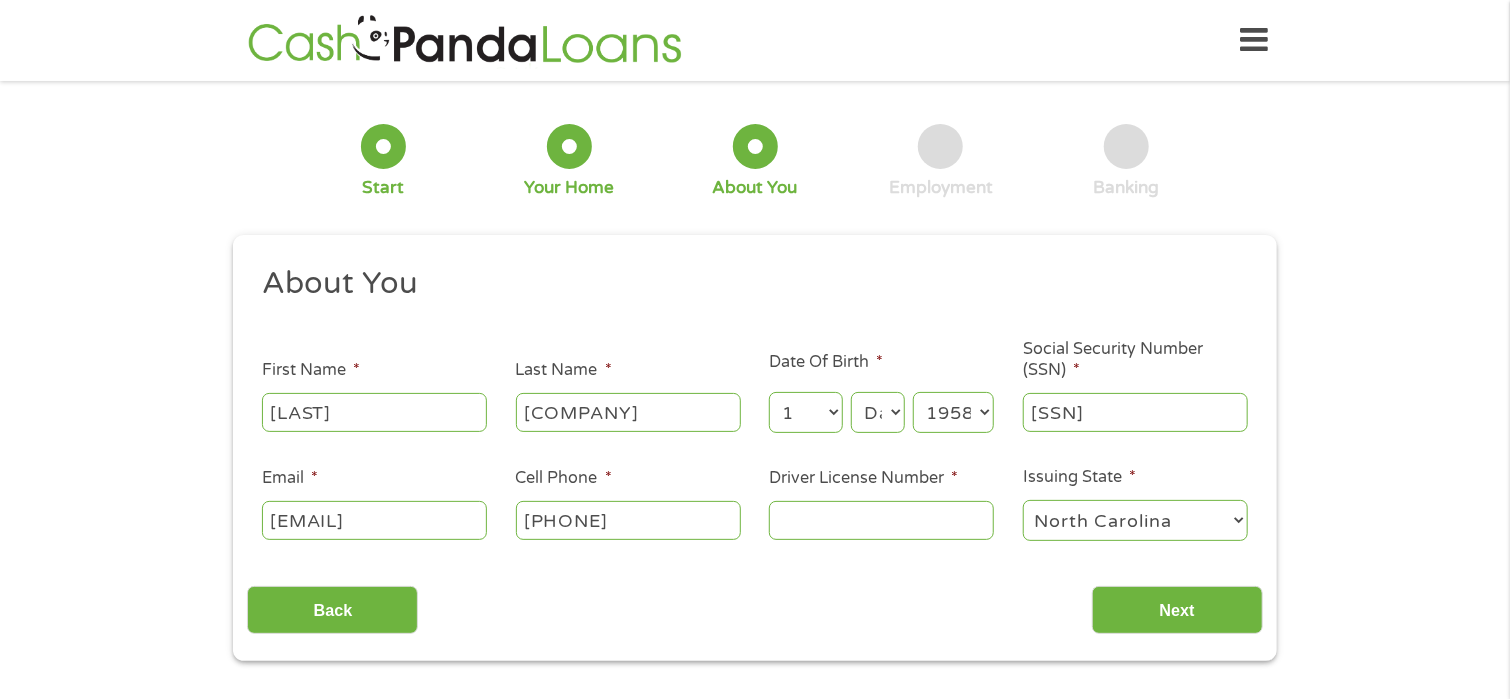 type on "[SSN]" 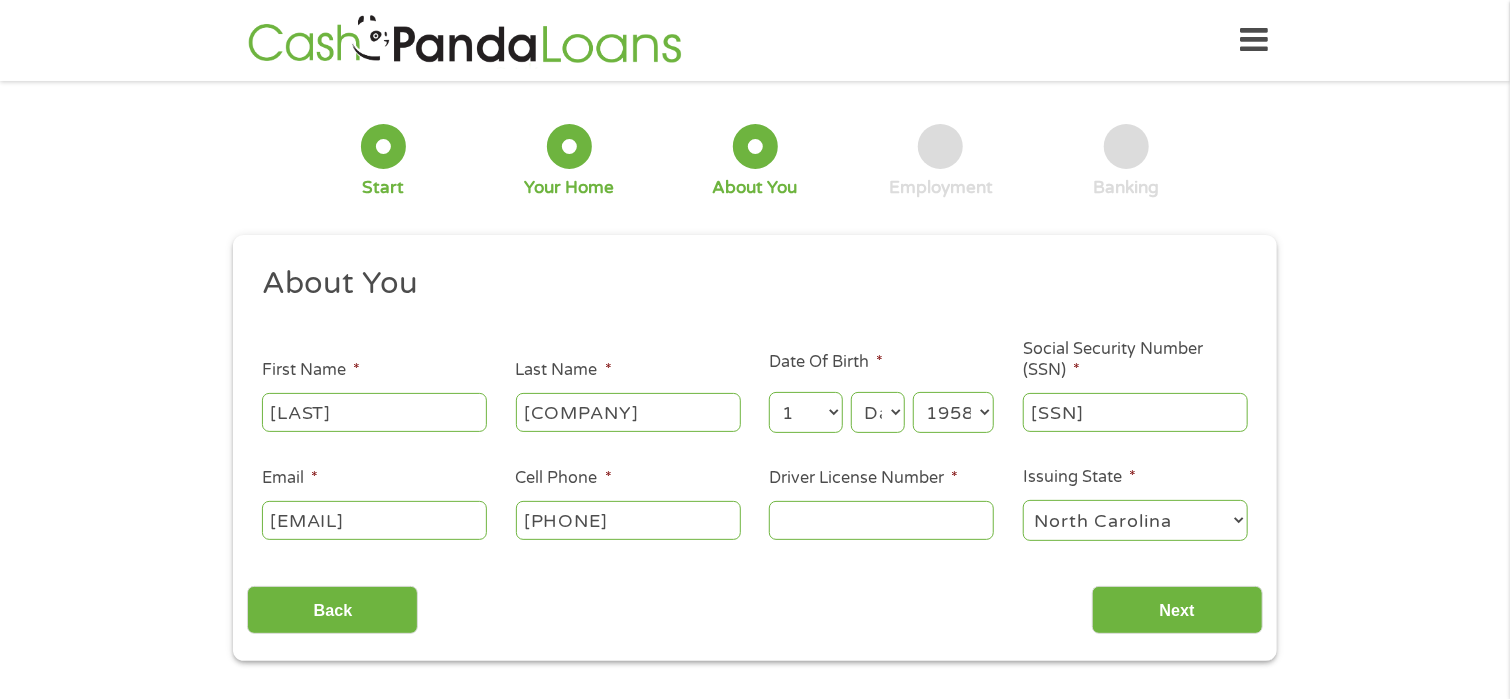 click on "Driver License Number *" at bounding box center (881, 520) 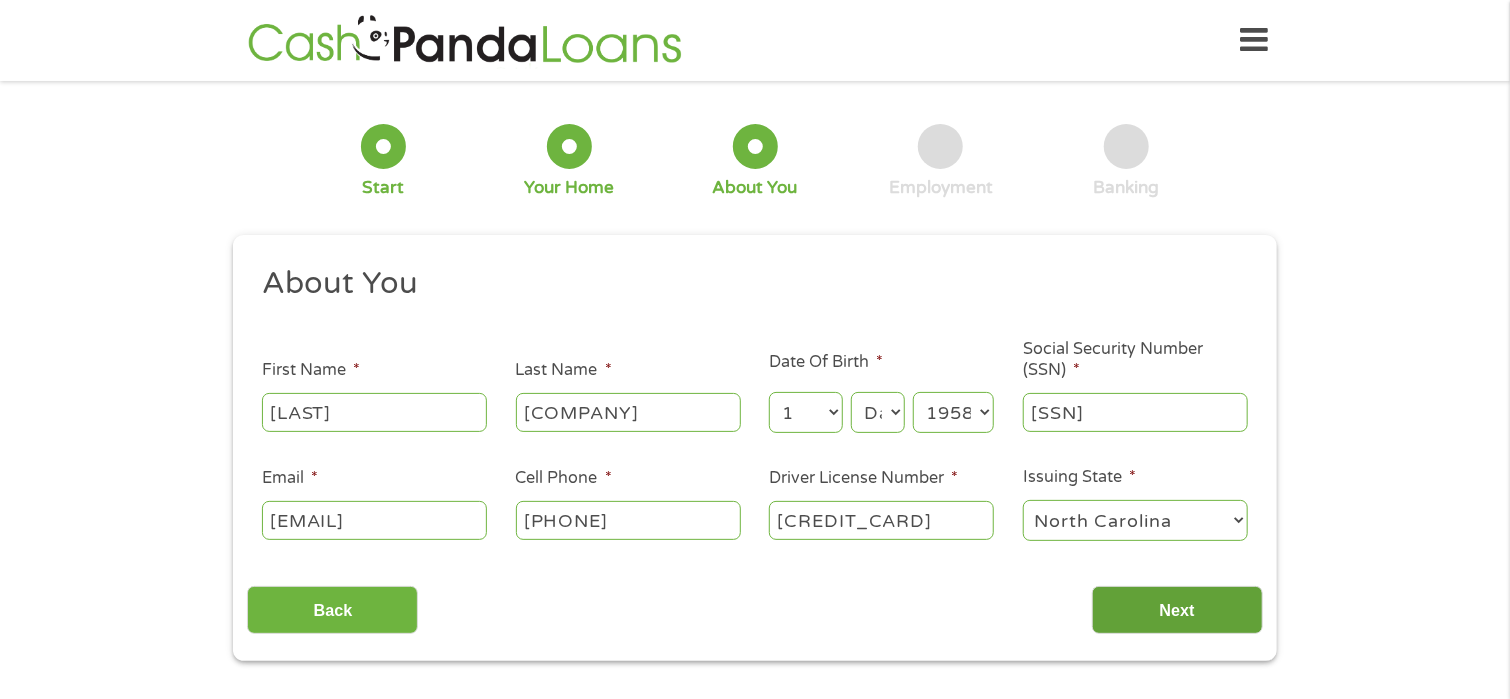 type on "[CREDIT_CARD]" 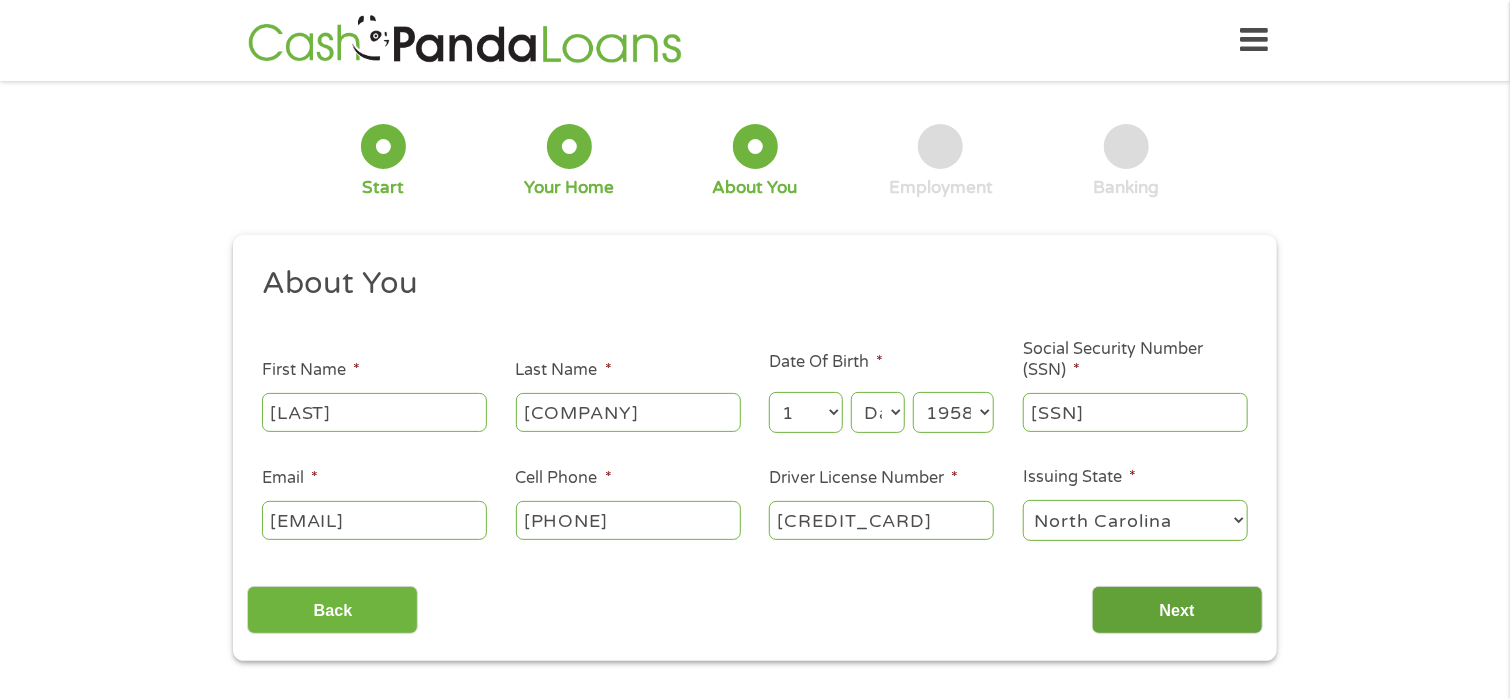 scroll, scrollTop: 8, scrollLeft: 8, axis: both 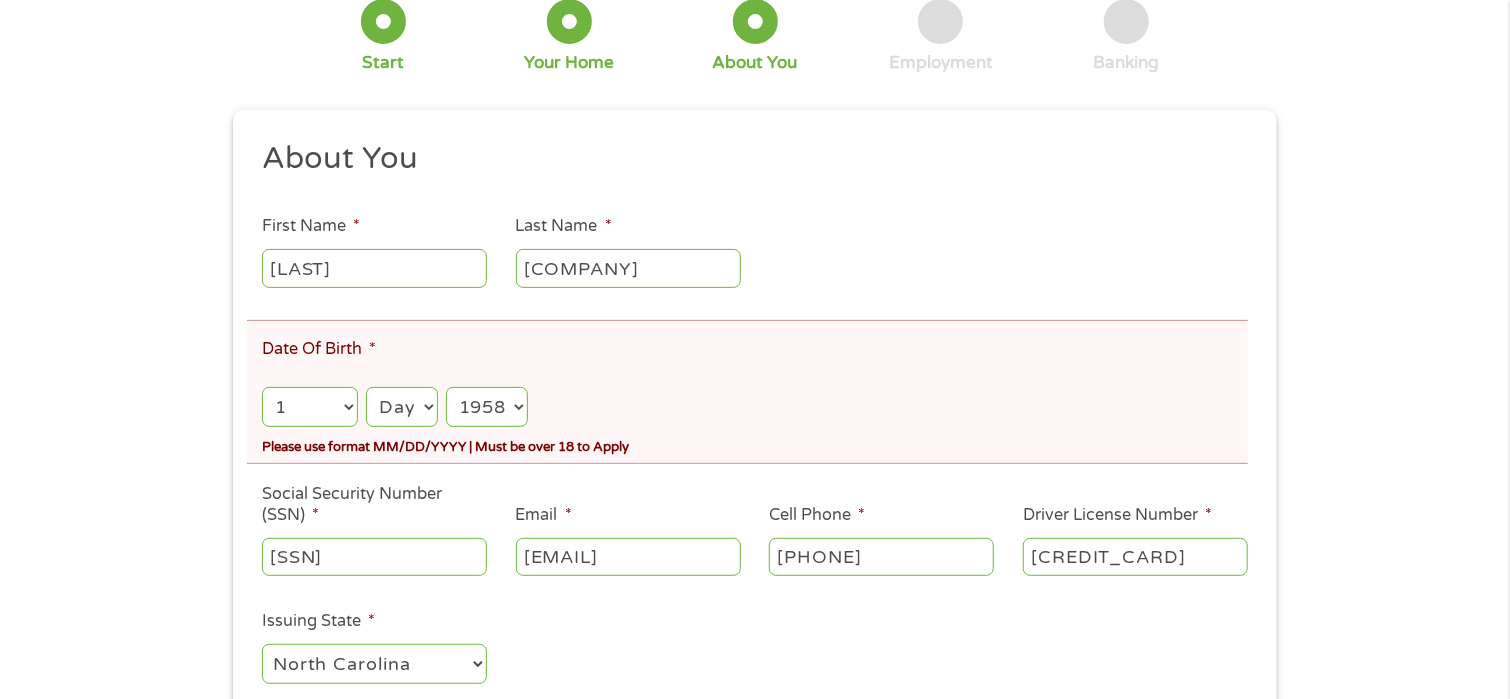 click on "Day 1 2 3 4 5 6 7 8 9 10 11 12 13 14 15 16 17 18 19 20 21 22 23 24 25 26 27 28 29 30 31" at bounding box center (401, 407) 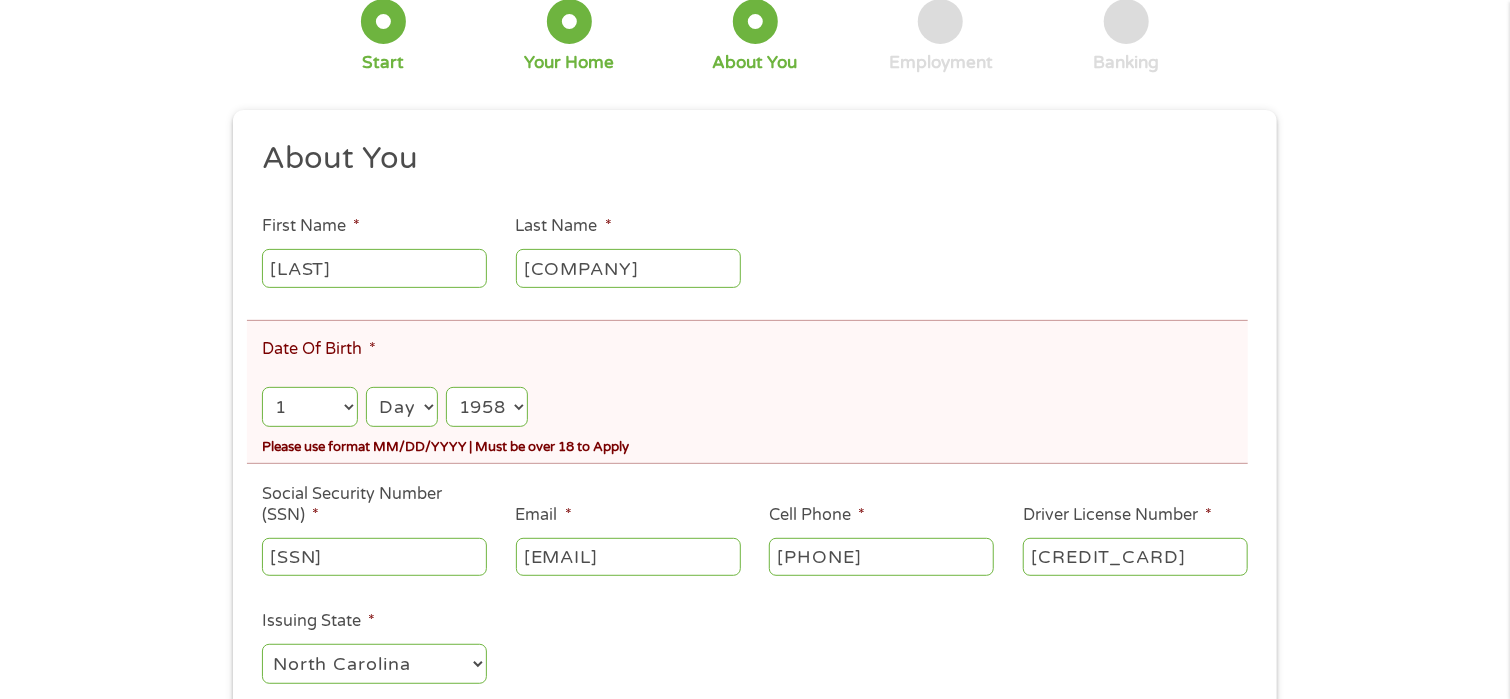 select on "21" 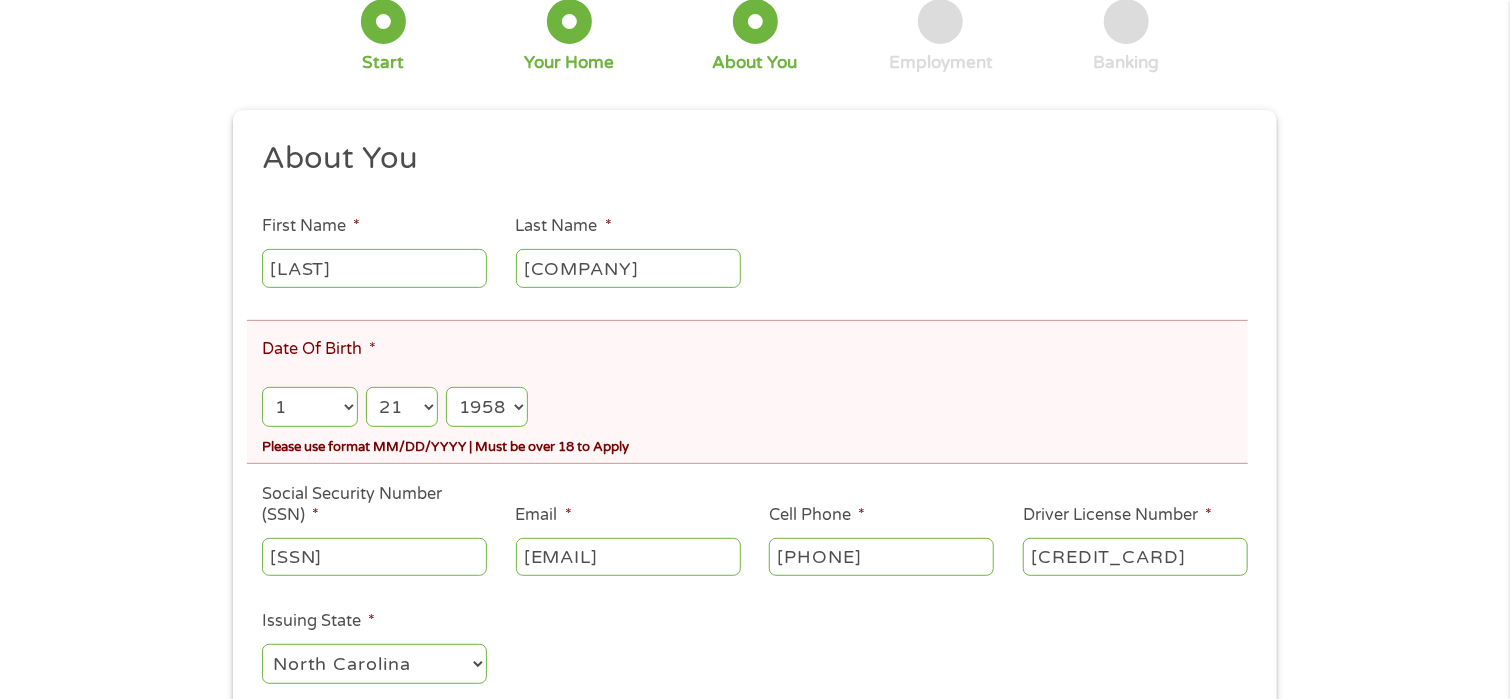 click on "Day 1 2 3 4 5 6 7 8 9 10 11 12 13 14 15 16 17 18 19 20 21 22 23 24 25 26 27 28 29 30 31" at bounding box center (401, 407) 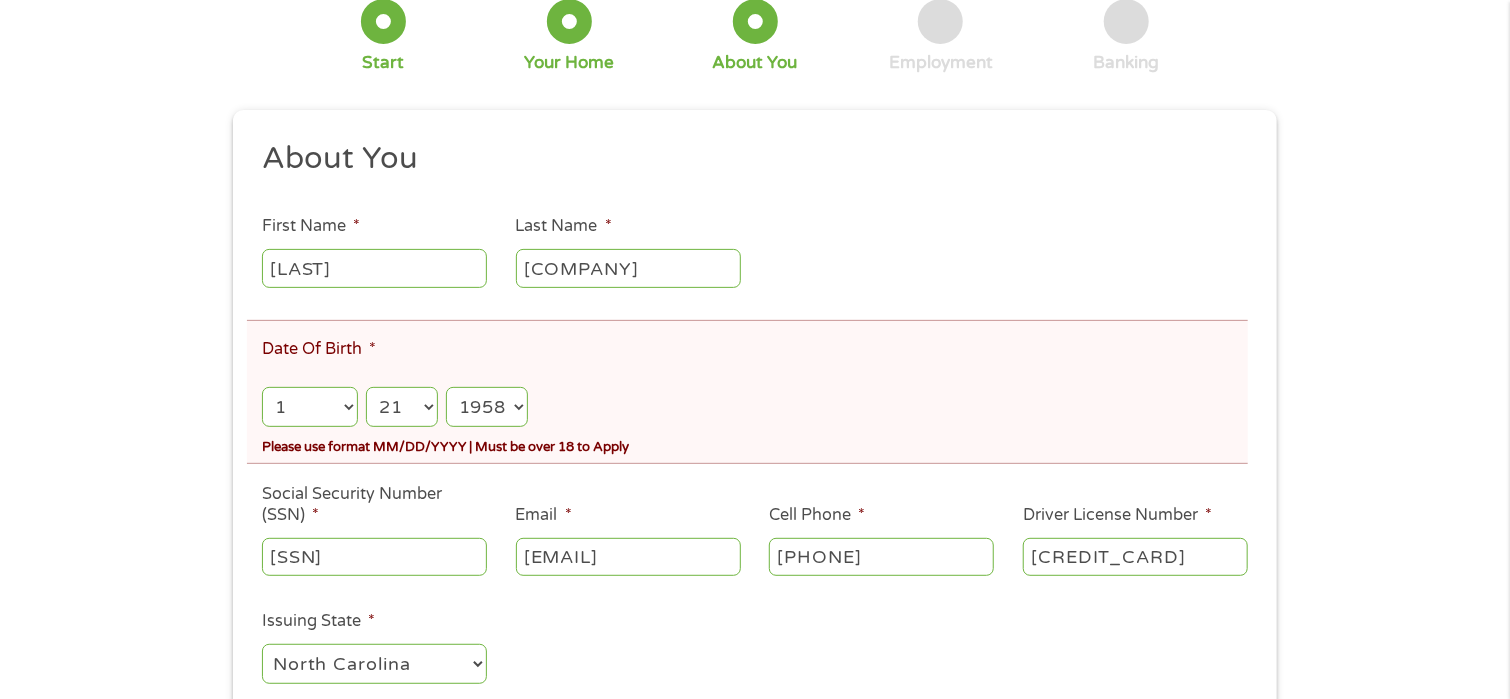 click on "Month 1 2 3 4 5 6 7 8 9 10 11 12" at bounding box center (310, 407) 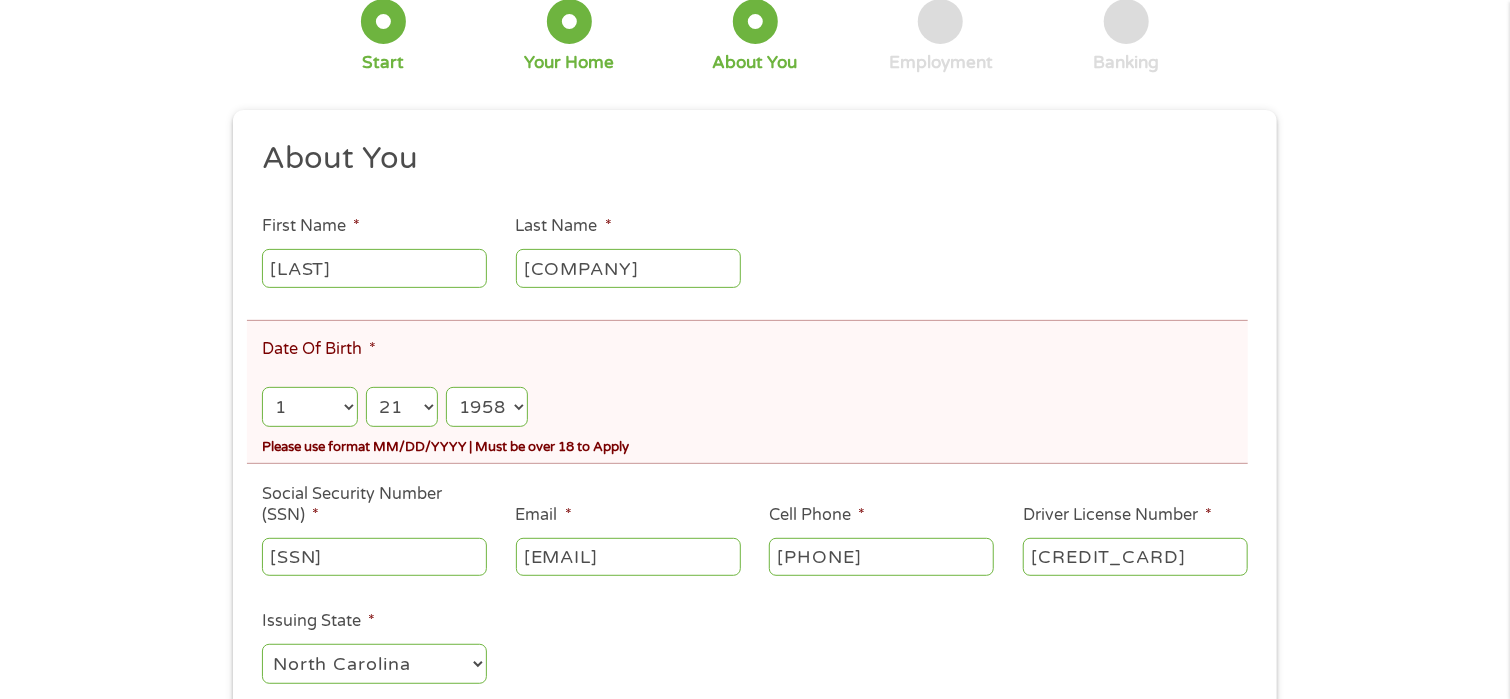 click on "Month 1 2 3 4 5 6 7 8 9 10 11 12" at bounding box center [310, 407] 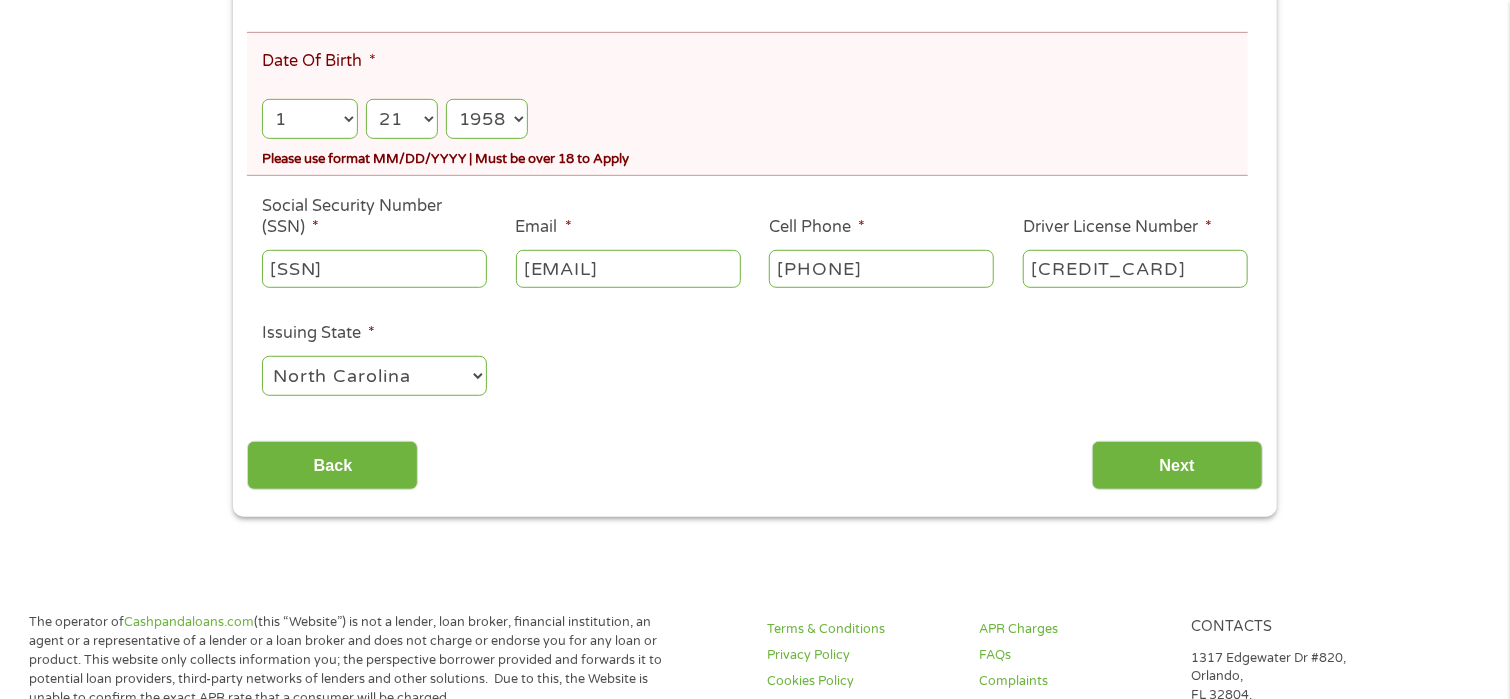 scroll, scrollTop: 500, scrollLeft: 0, axis: vertical 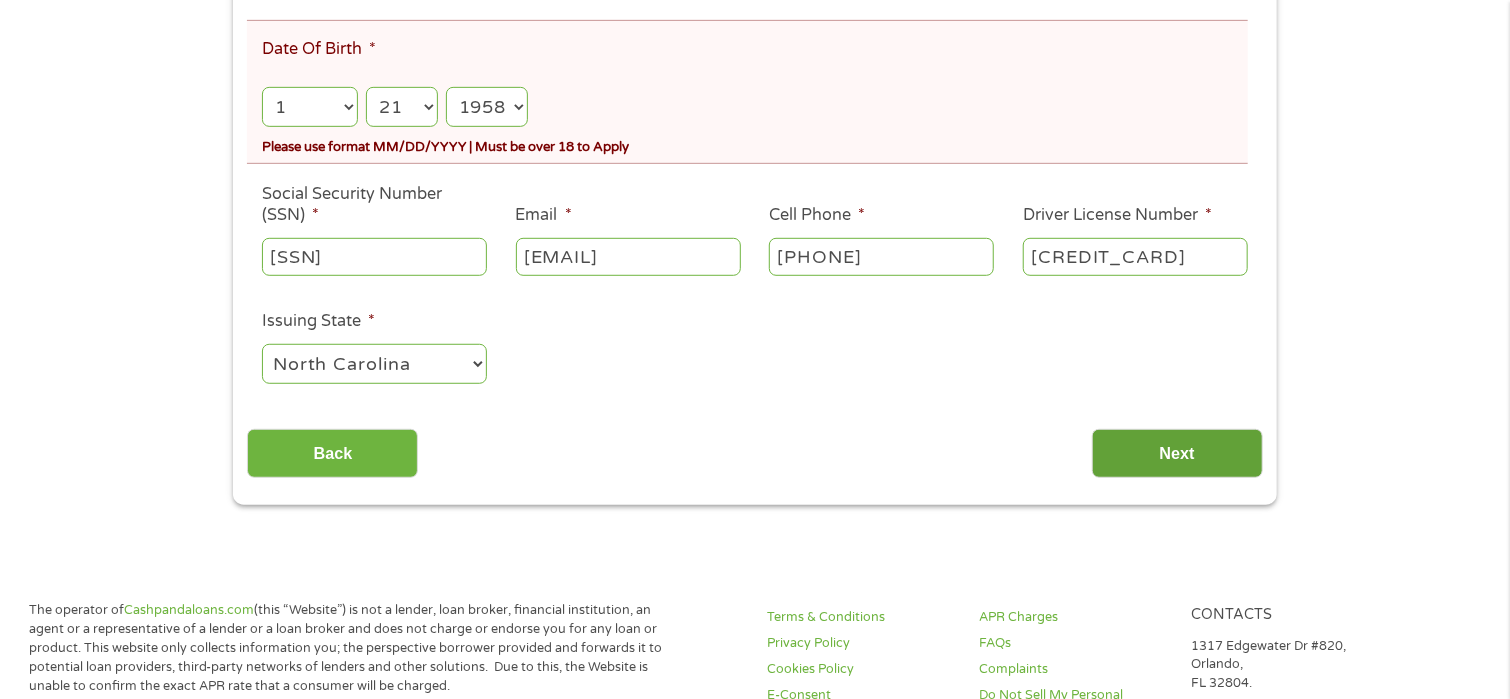 click on "Next" at bounding box center [1177, 453] 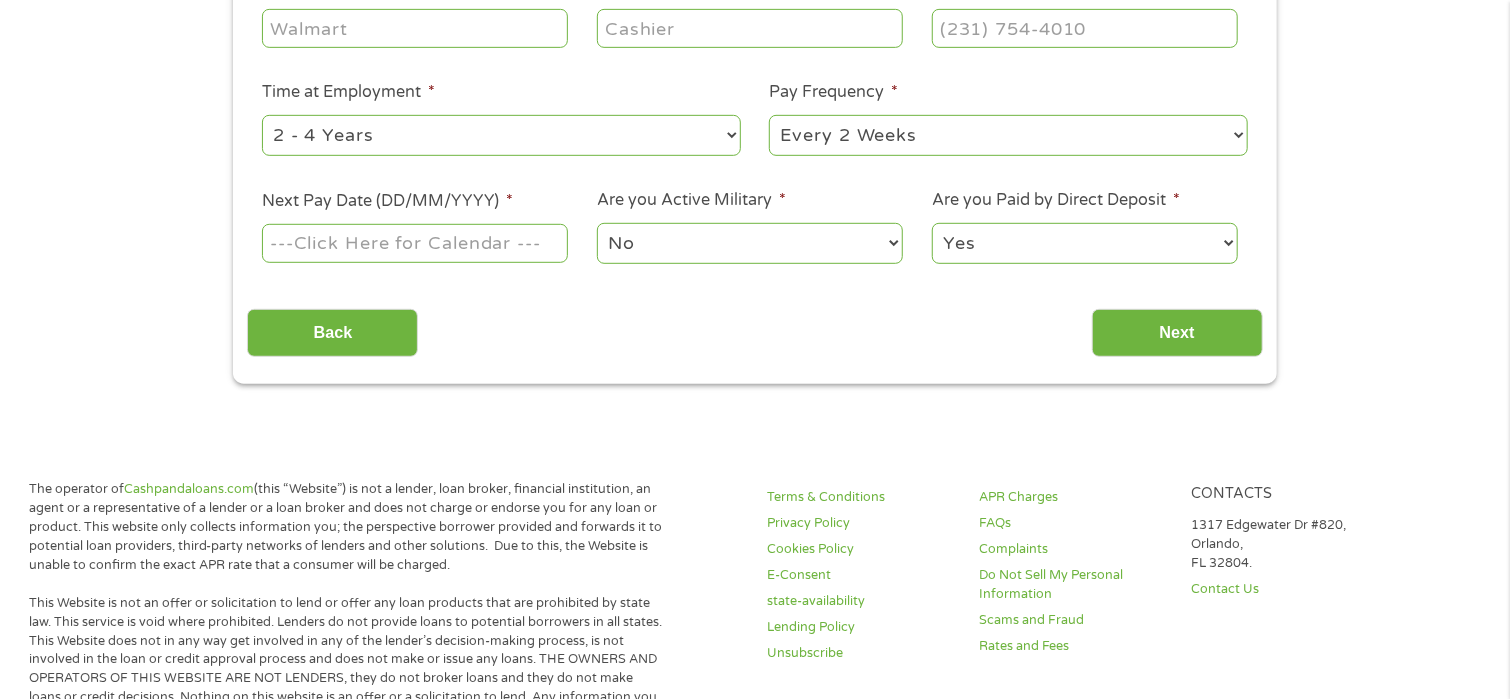 scroll, scrollTop: 8, scrollLeft: 8, axis: both 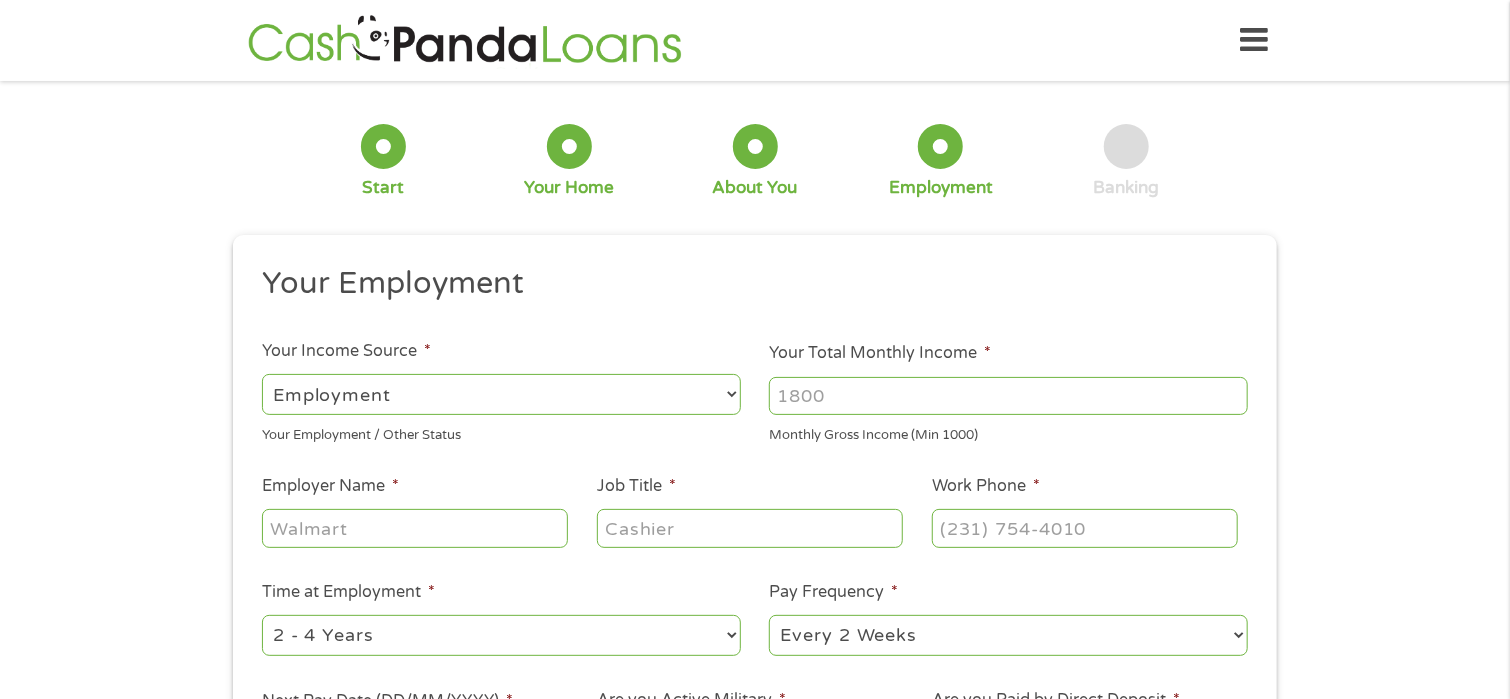 click on "--- Choose one --- Employment Self Employed Benefits" at bounding box center (501, 394) 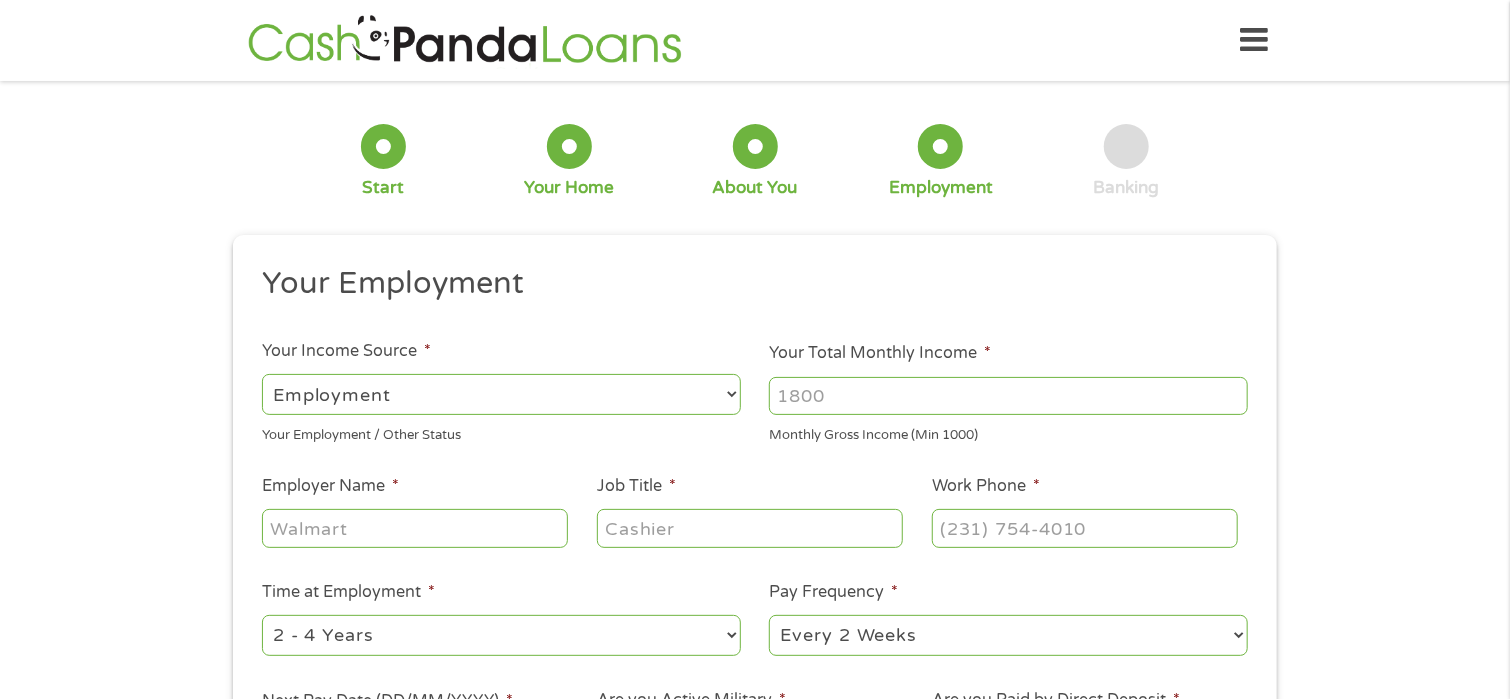 select on "selfEmployed" 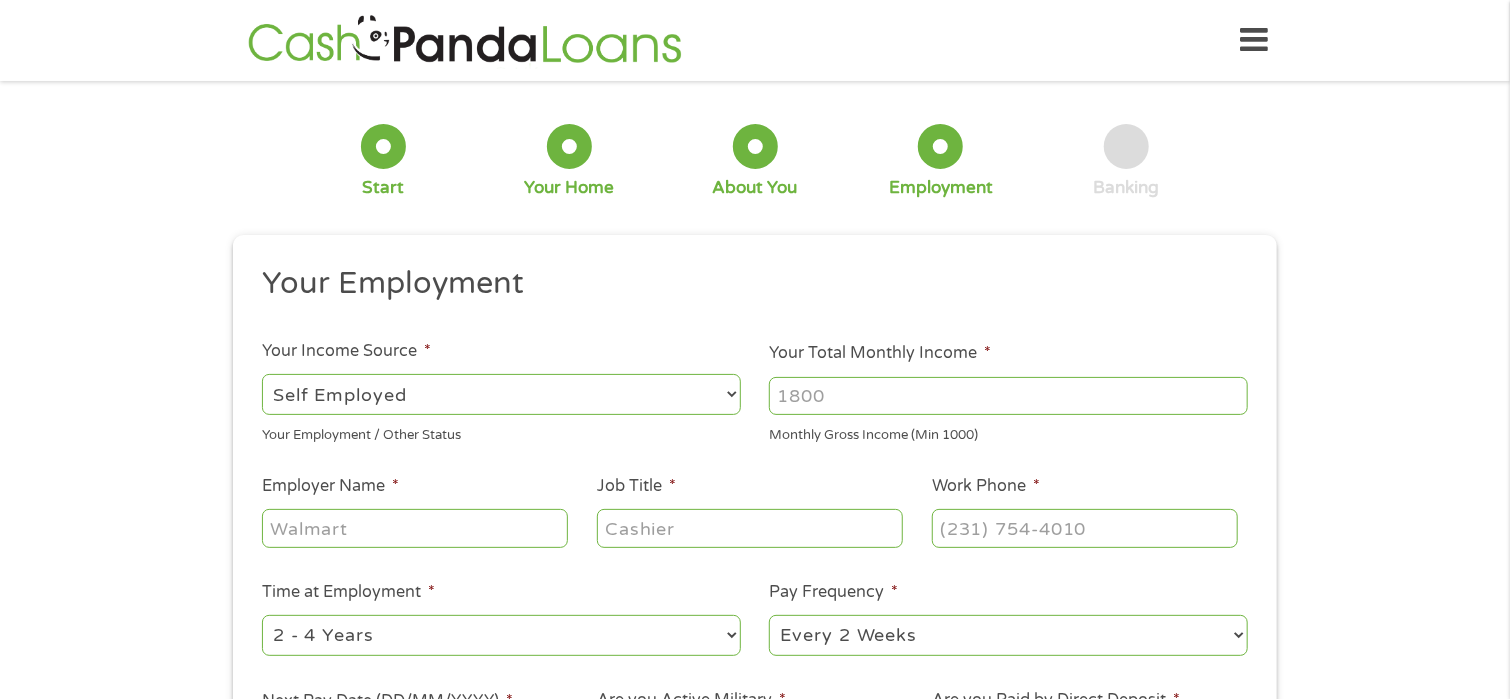 click on "--- Choose one --- Employment Self Employed Benefits" at bounding box center (501, 394) 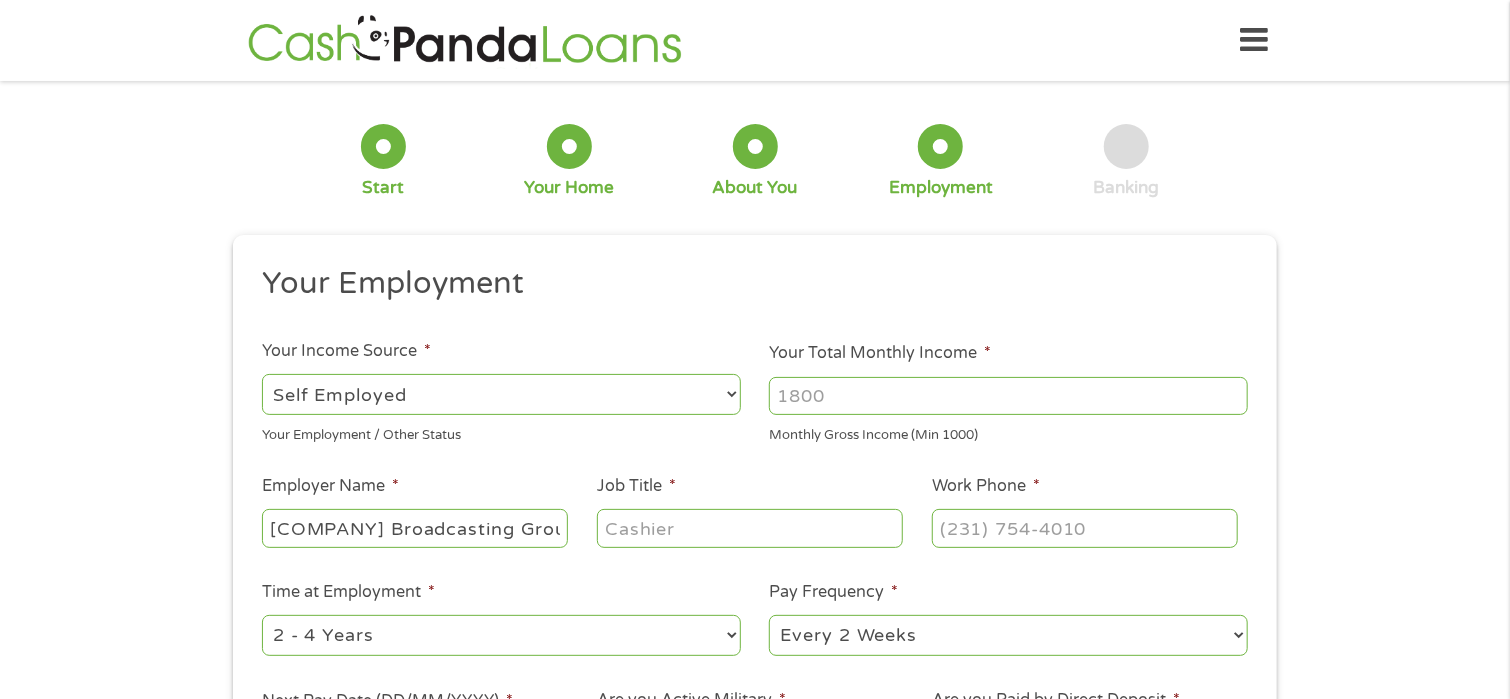 scroll, scrollTop: 0, scrollLeft: 12, axis: horizontal 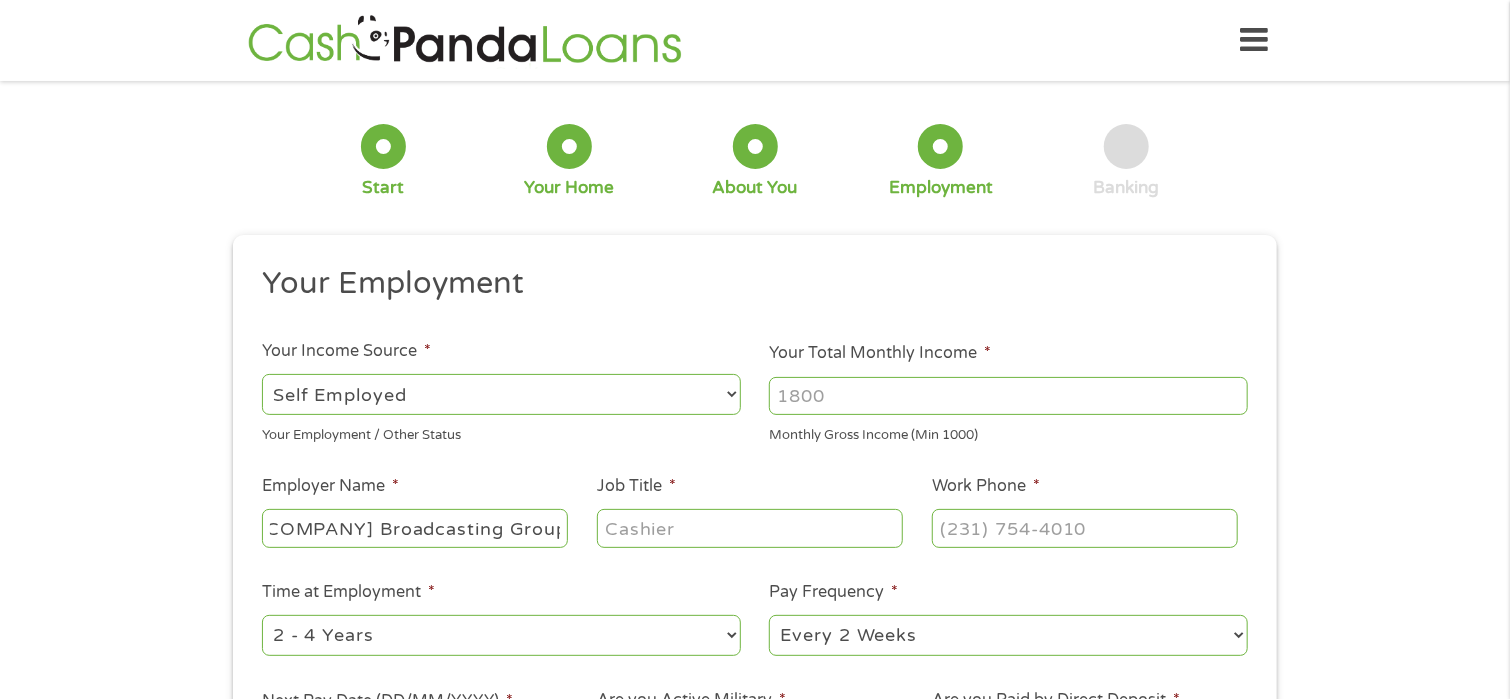 type on "[COMPANY] Broadcasting Group Inc" 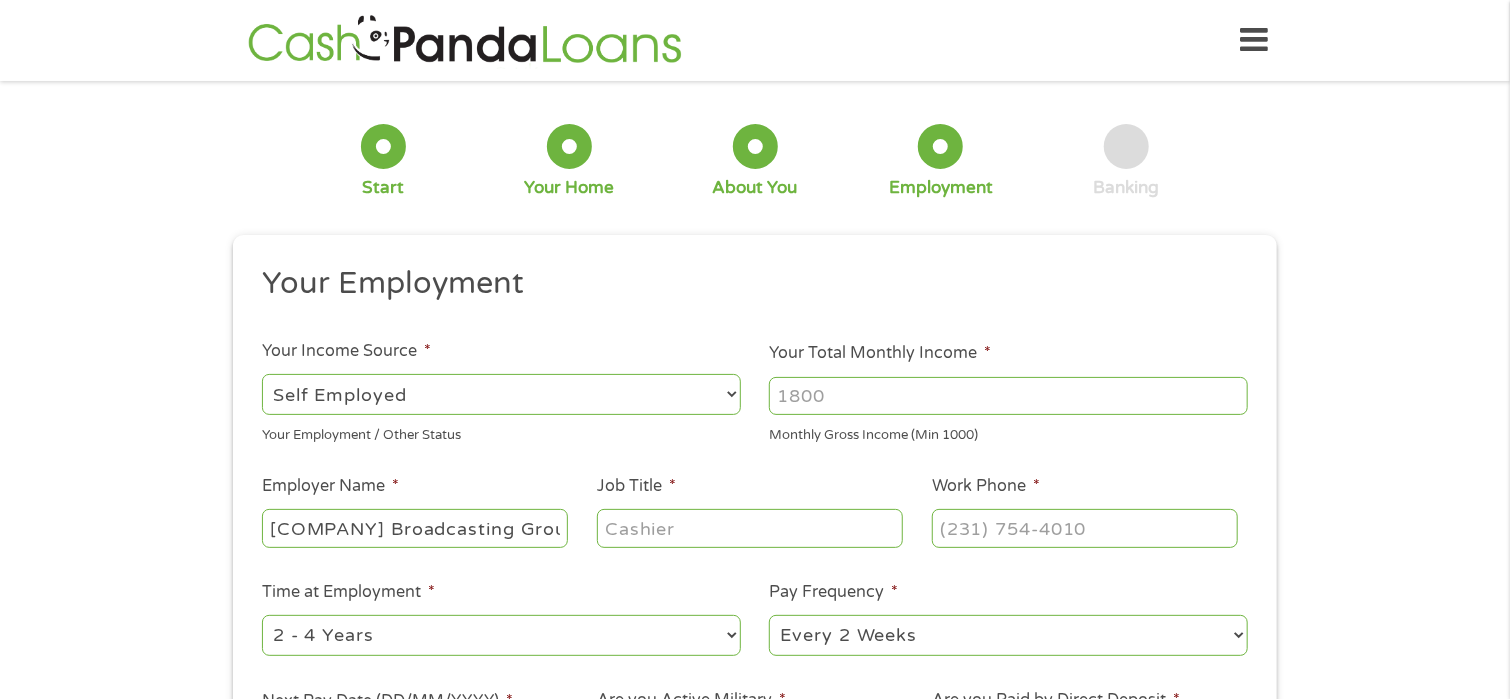 click on "Job Title *" at bounding box center [750, 528] 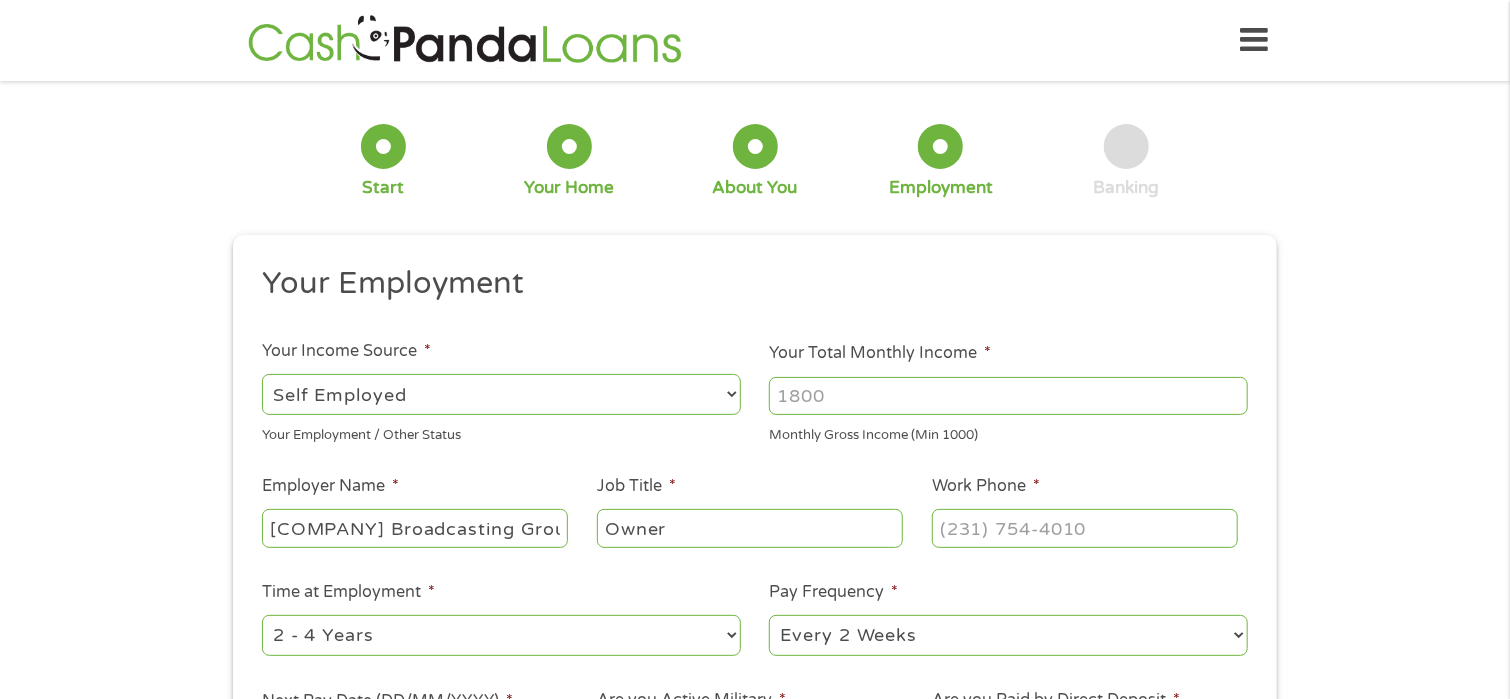 type on "Owner" 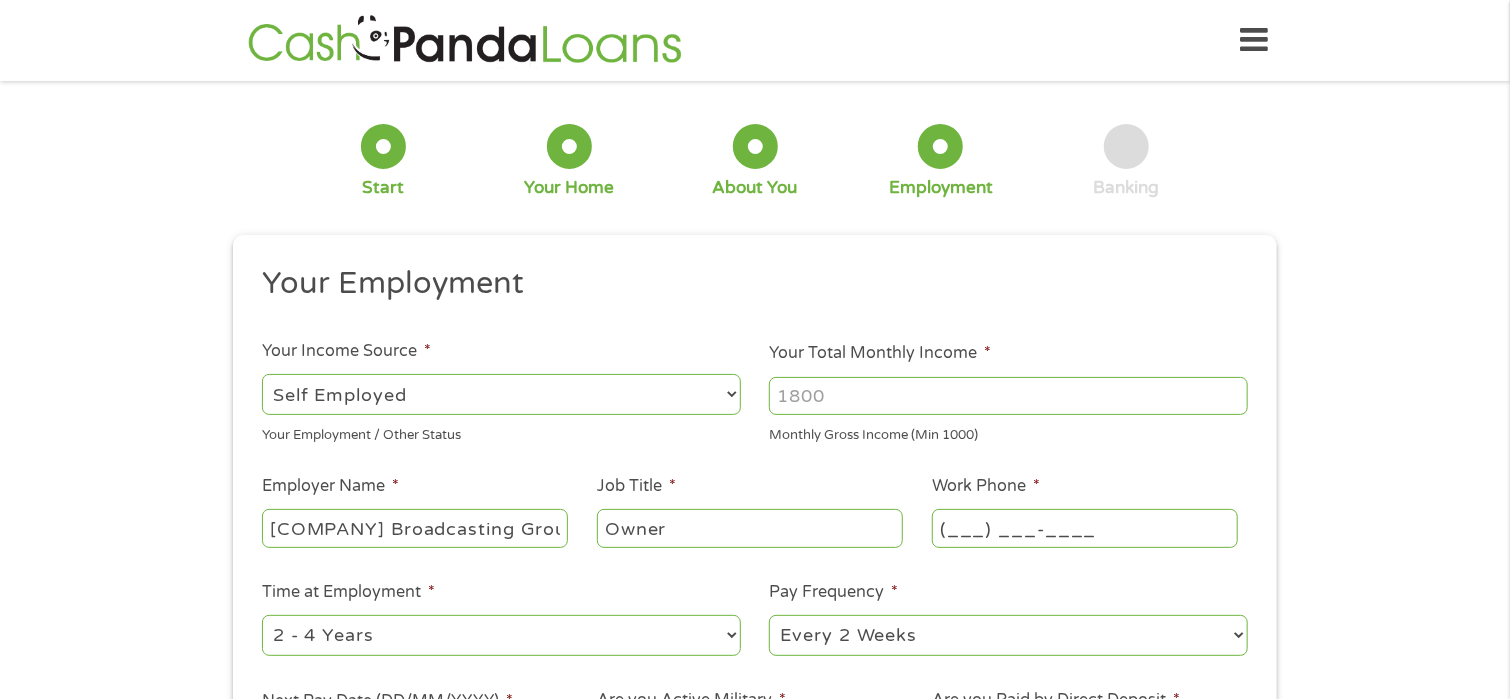 click on "(___) ___-____" at bounding box center (1085, 528) 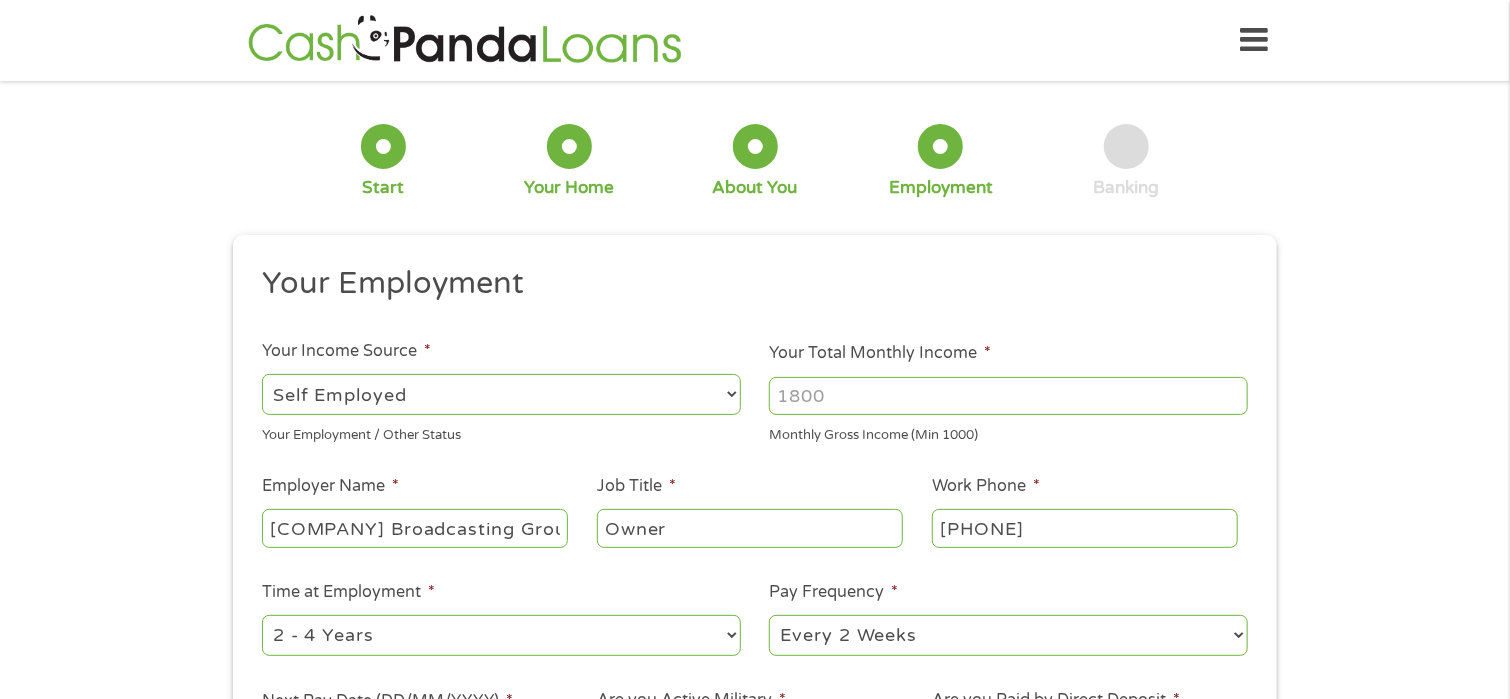 type on "[PHONE]" 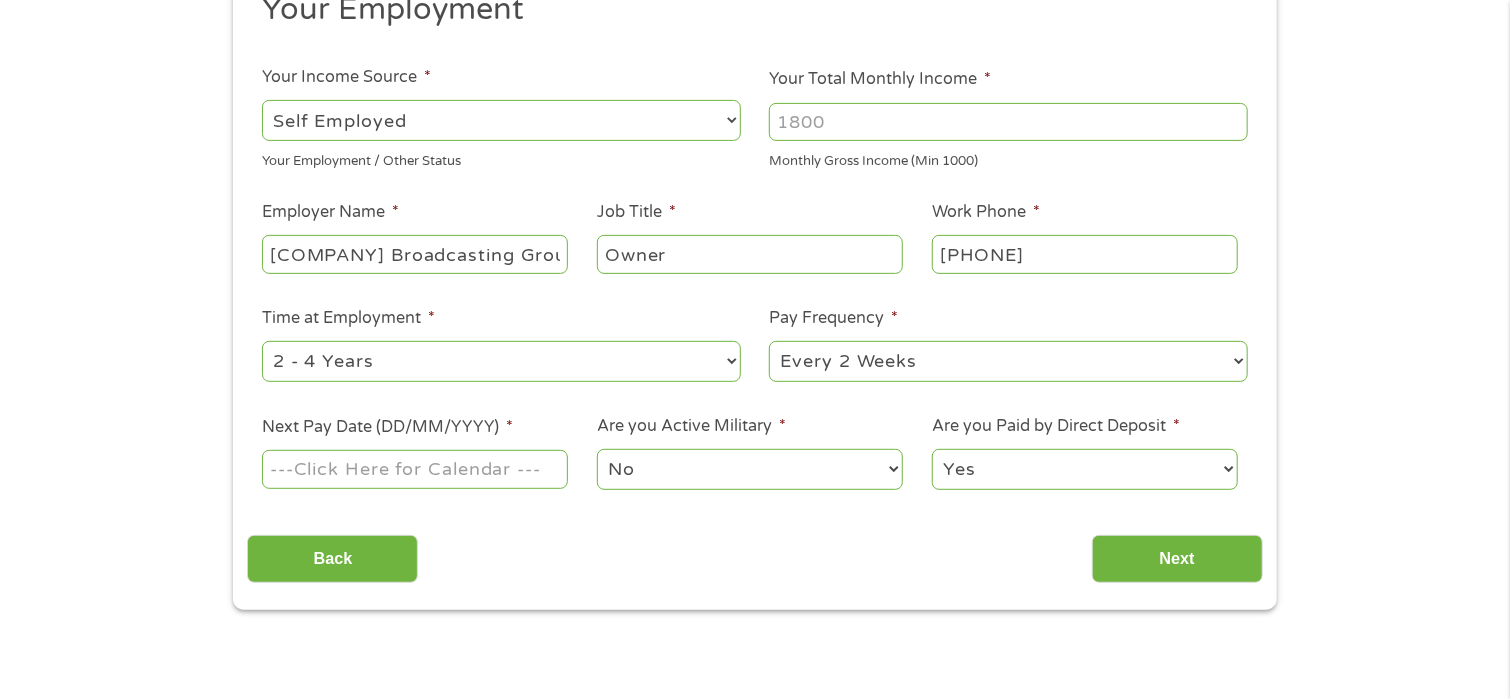 scroll, scrollTop: 300, scrollLeft: 0, axis: vertical 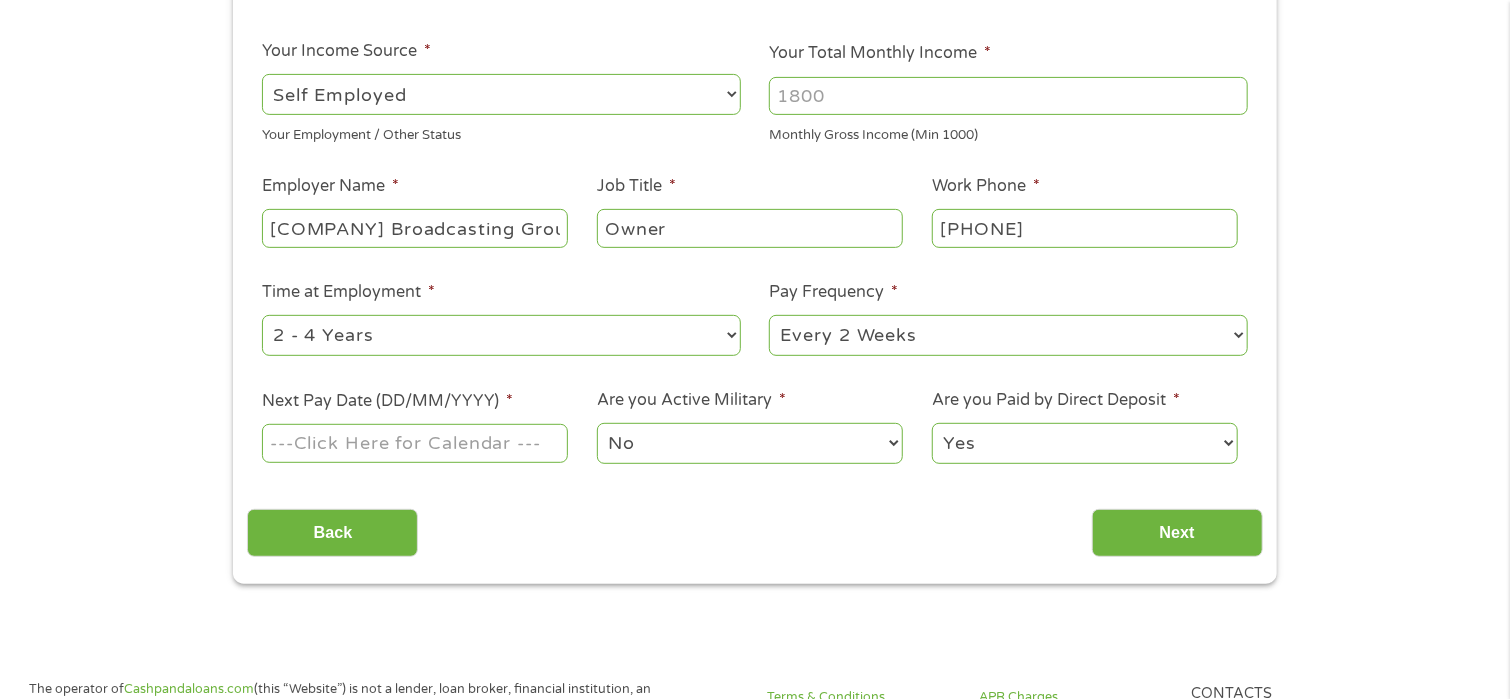 click on "--- Choose one --- 1 Year or less 1 - 2 Years 2 - 4 Years Over 4 Years" at bounding box center (501, 335) 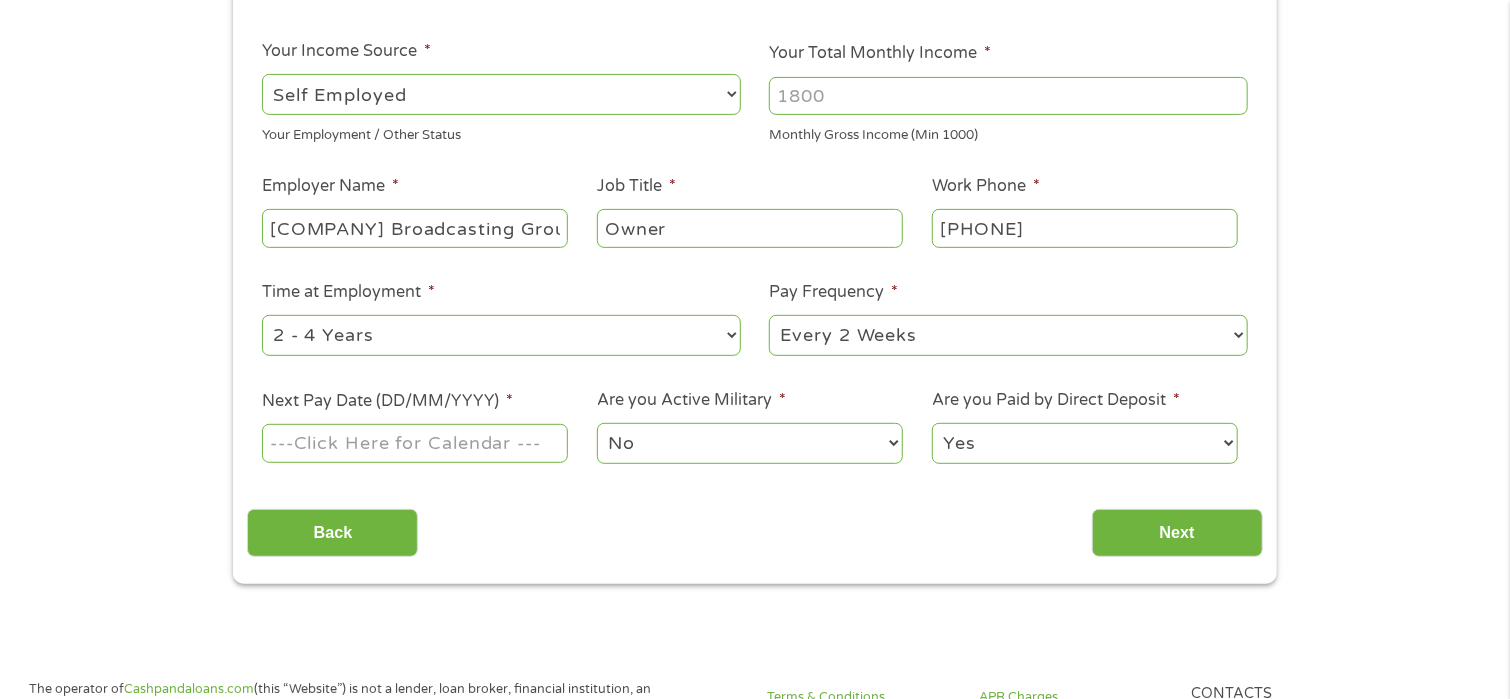 select on "60months" 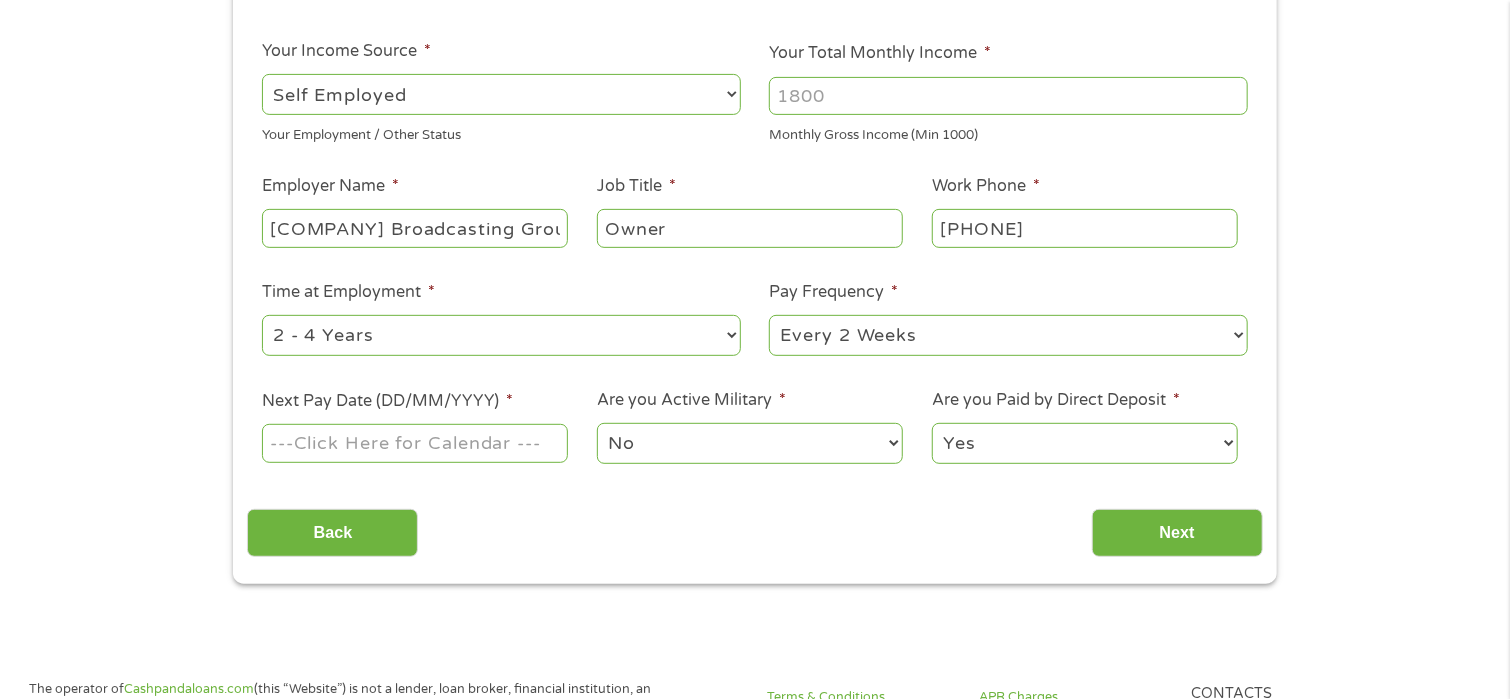 click on "--- Choose one --- 1 Year or less 1 - 2 Years 2 - 4 Years Over 4 Years" at bounding box center [501, 335] 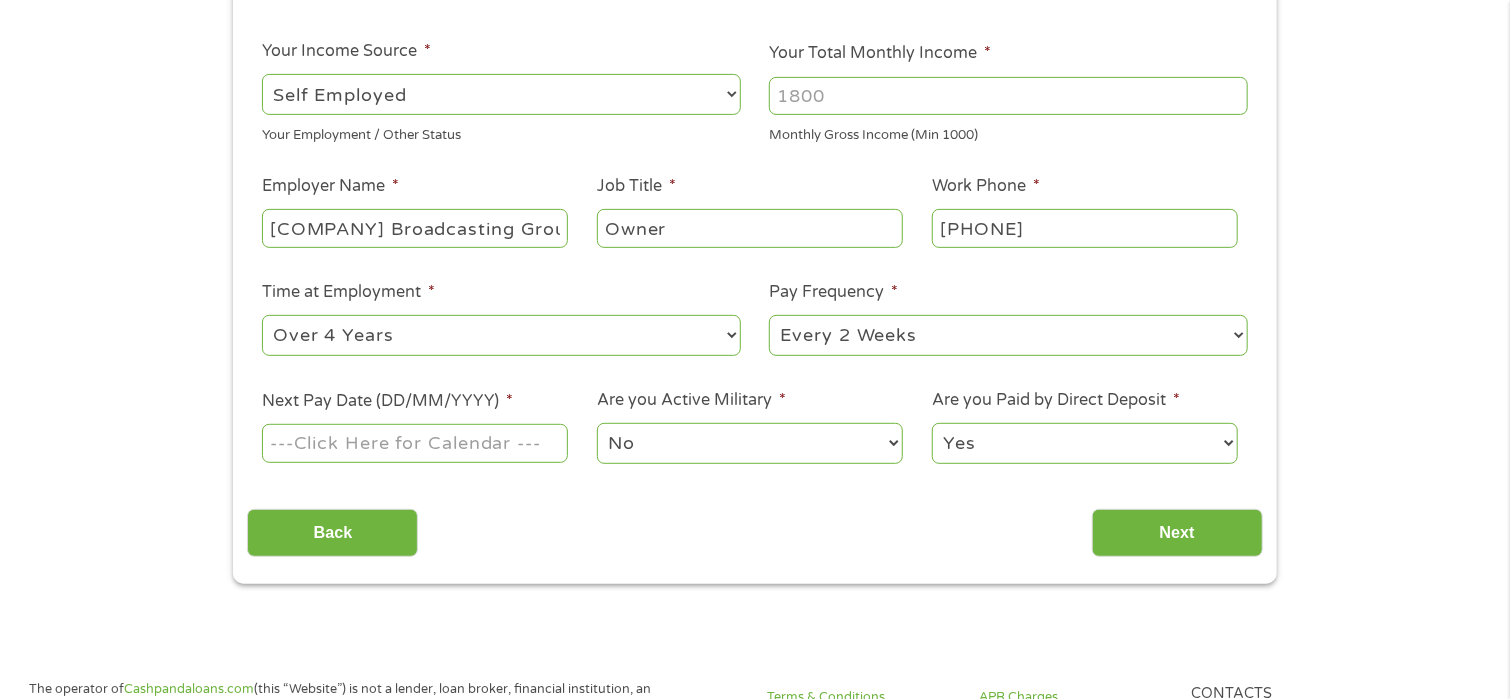 click on "--- Choose one --- Every 2 Weeks Every Week Monthly Semi-Monthly" at bounding box center (1008, 335) 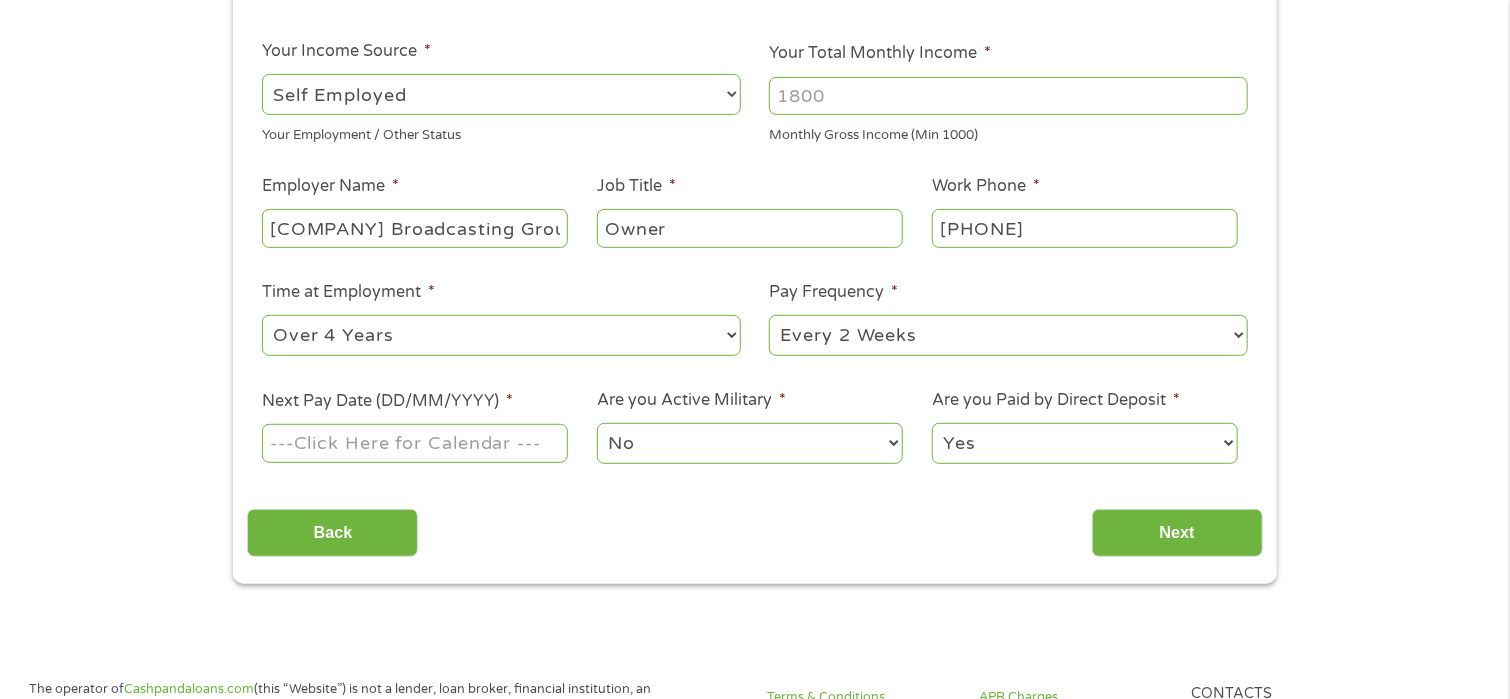 select on "monthly" 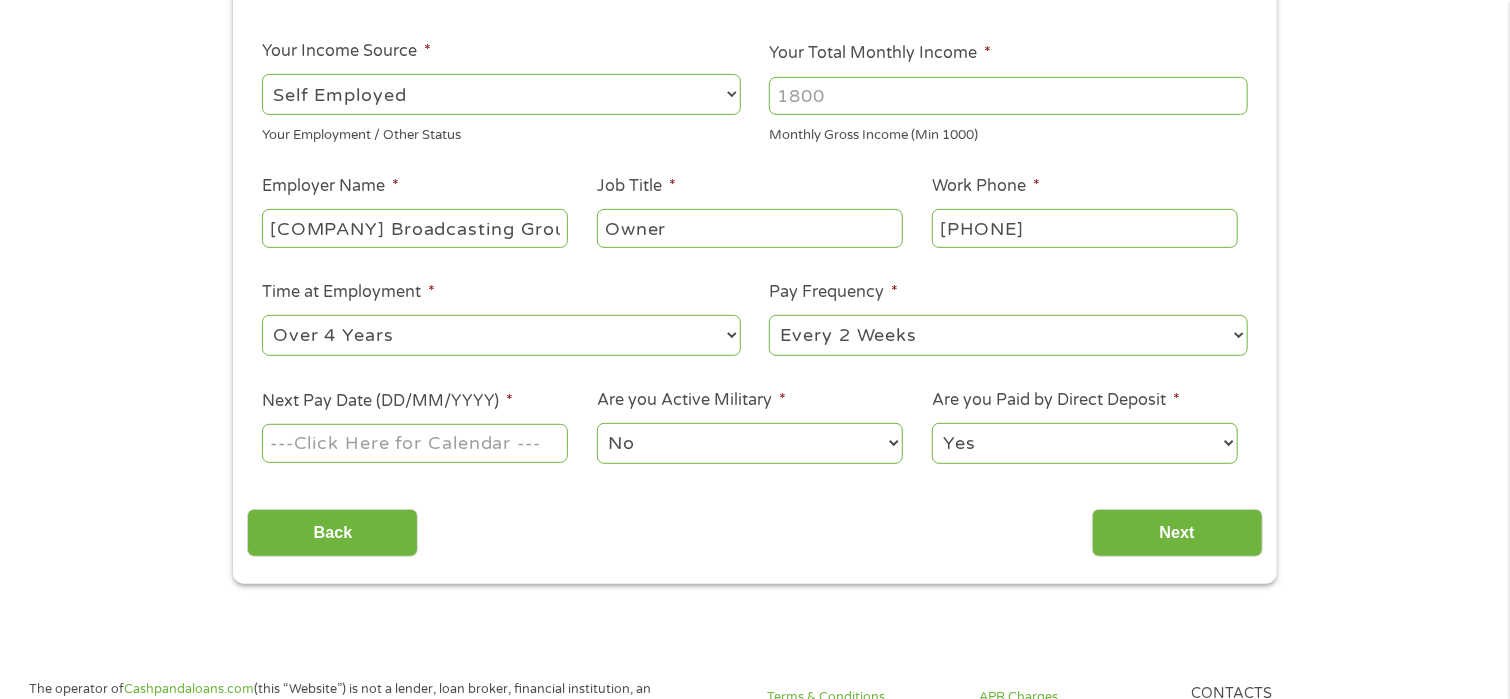 click on "--- Choose one --- Every 2 Weeks Every Week Monthly Semi-Monthly" at bounding box center (1008, 335) 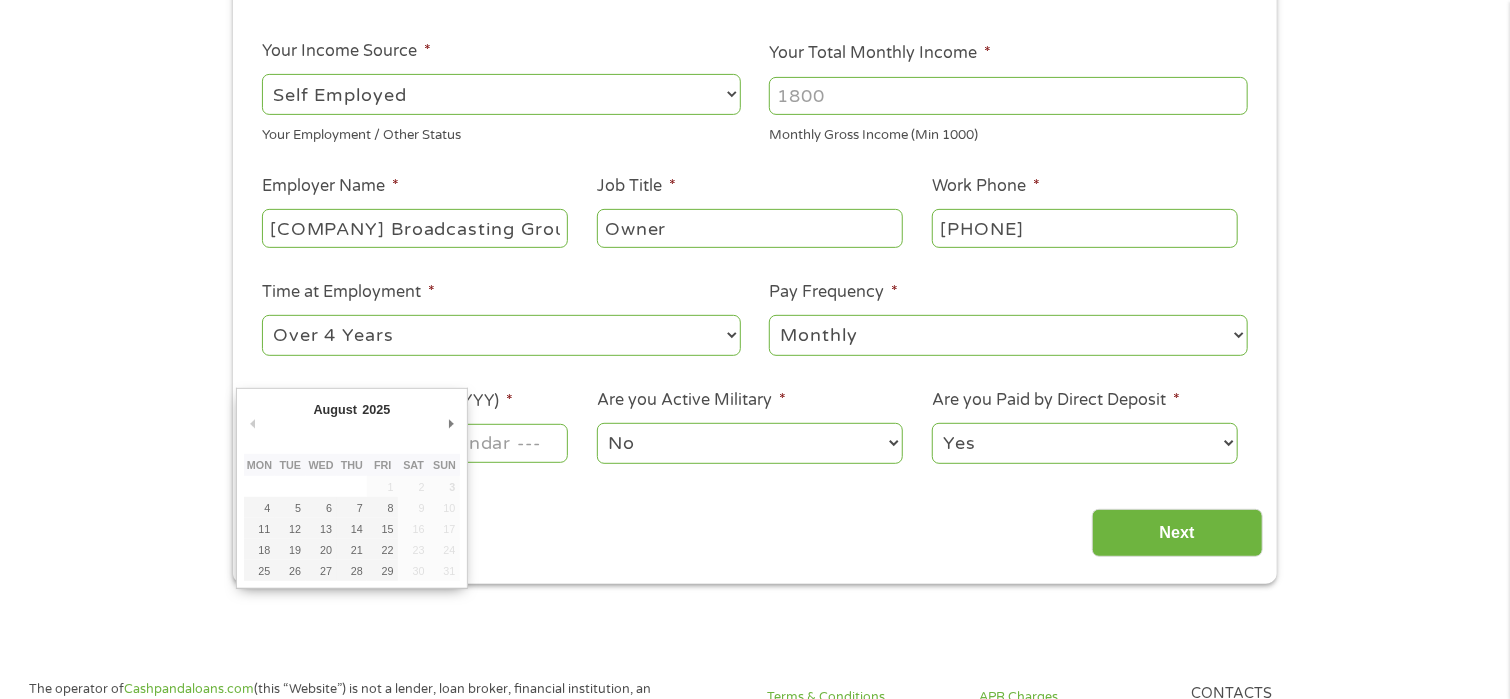click on "Home Get Loan Offer How it works FAQs Blog Cash Loans Quick Loans Online Loans Payday Loans Cash Advances Préstamos Paycheck Loans Near Me Artificial Intelligence Loans Contact Us 1 Start 2 Your Home 3 About You 4 Employment 5 Banking 6
This field is hidden when viewing the form gclid EAIaIQobChMI9_26jPDvjgMVT0T_AR11njHpEAAYAyAAEgIYl_D_BwE This field is hidden when viewing the form Referrer https://www.cashpandaloans.com/payday-loans/?medium=adwords&source=adwords&campaign=22082442849&adgroup=171710593894&creative=711057811186&position=&keyword=instant%20approval%20direct%20deposit%20loans&utm_term=searchterm&matchtype=e&device=c&network=s&gad_source=5&gad_campaignid=22082442849&gclid=EAIaIQobChMI9_26jPDvjgMVT0T_AR11njHpEAAYAyAAEgIYl_D_BwE This field is hidden when viewing the form Source adwords This field is hidden when viewing the form Campaign" at bounding box center (755, 884) 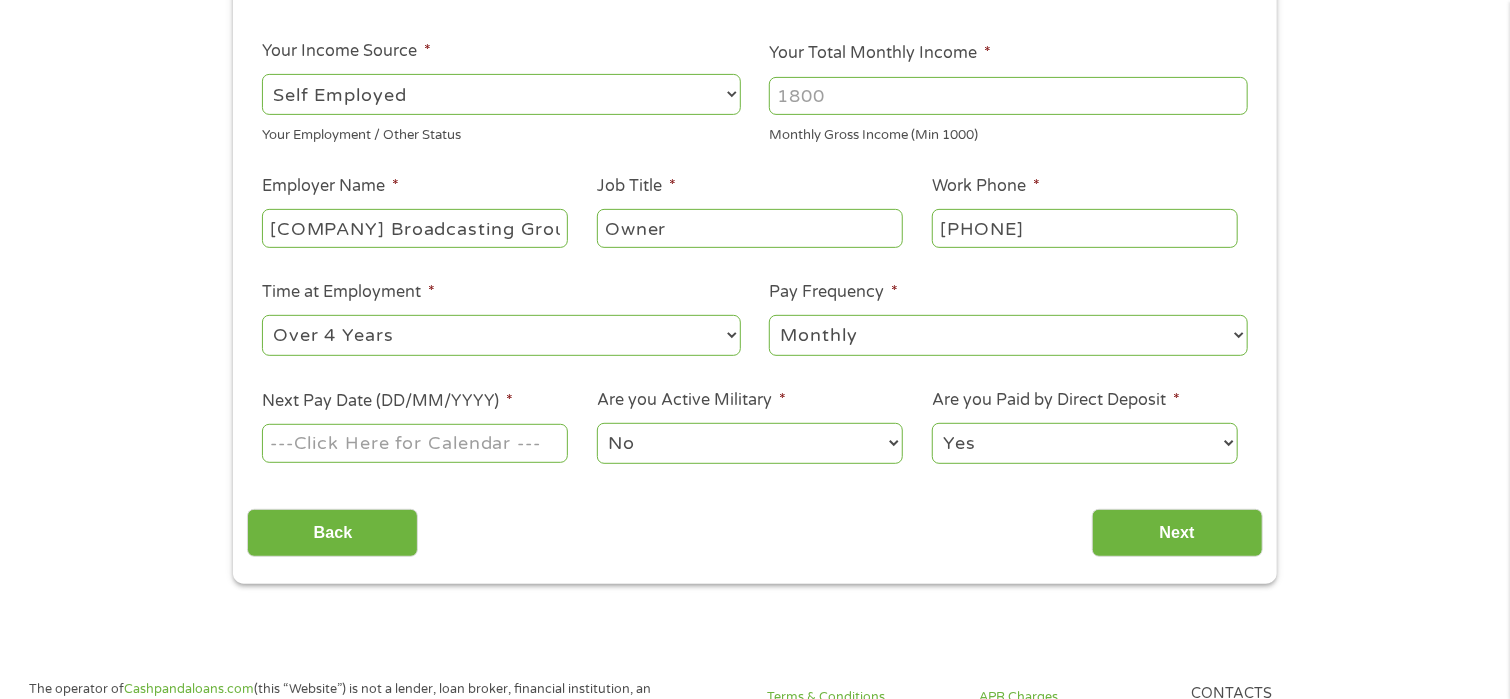 click on "Next Pay Date (DD/MM/YYYY) *" at bounding box center [415, 443] 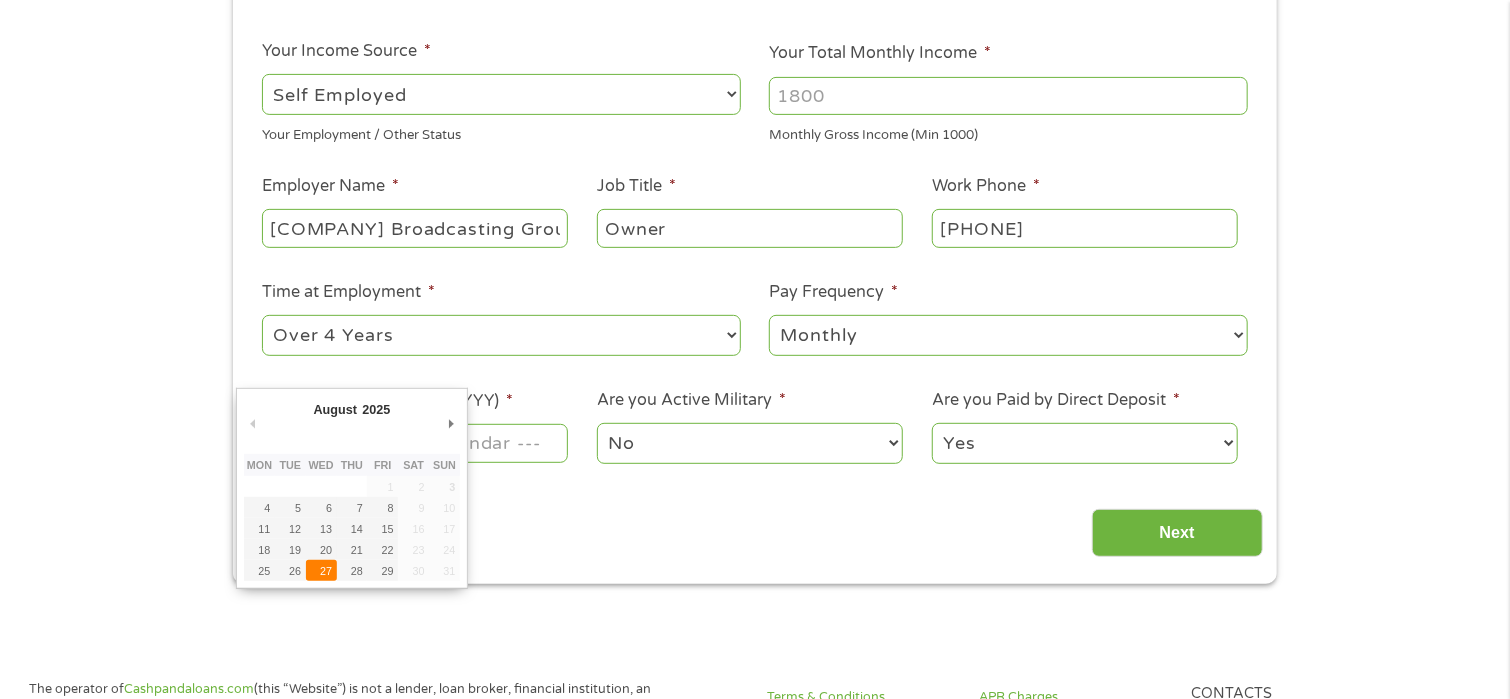 type on "[DATE]" 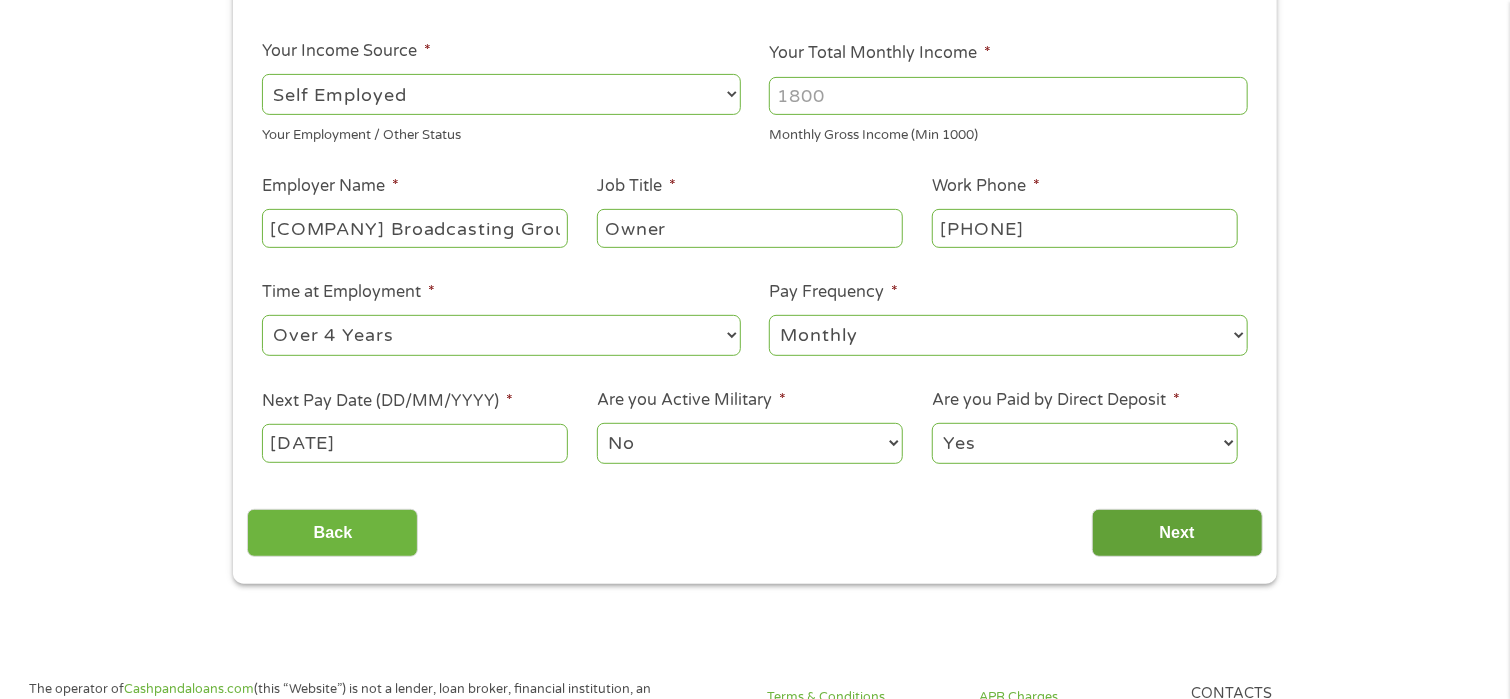 click on "Next" at bounding box center [1177, 533] 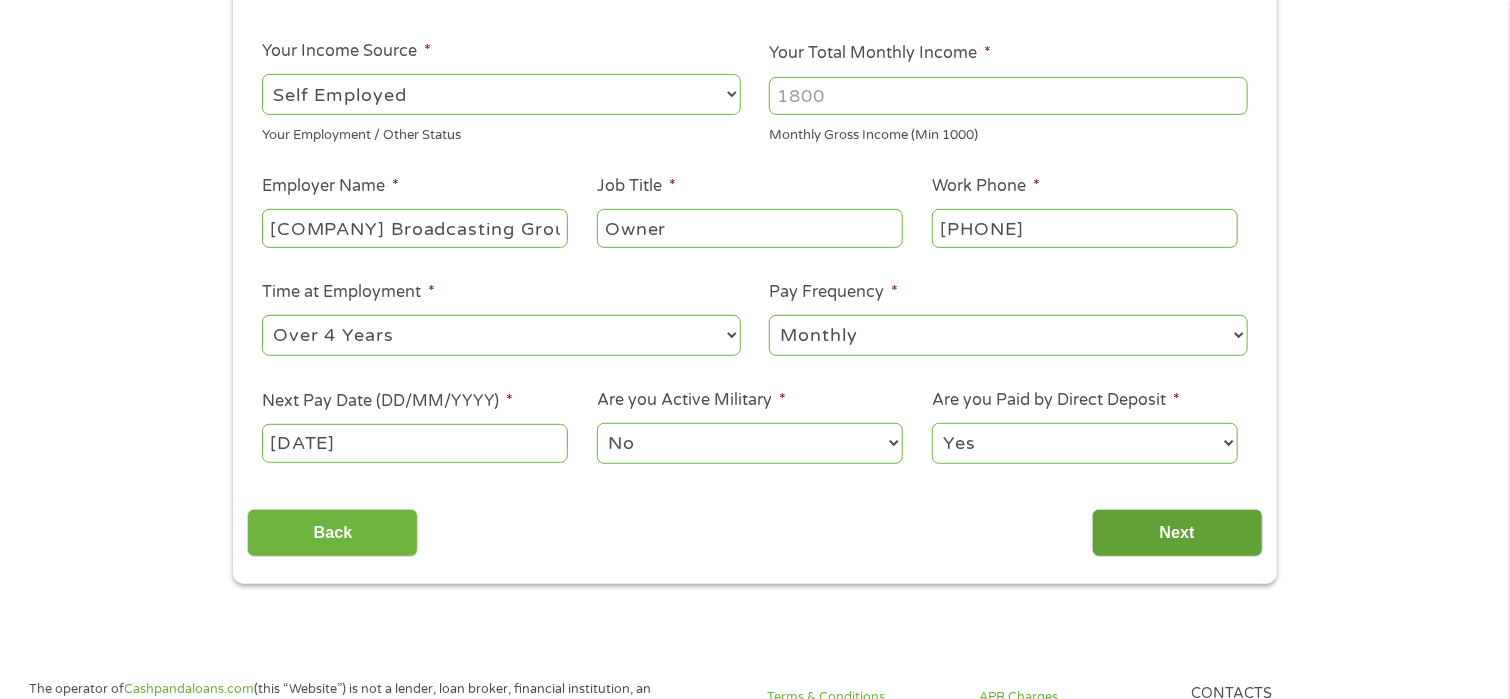 scroll, scrollTop: 8, scrollLeft: 8, axis: both 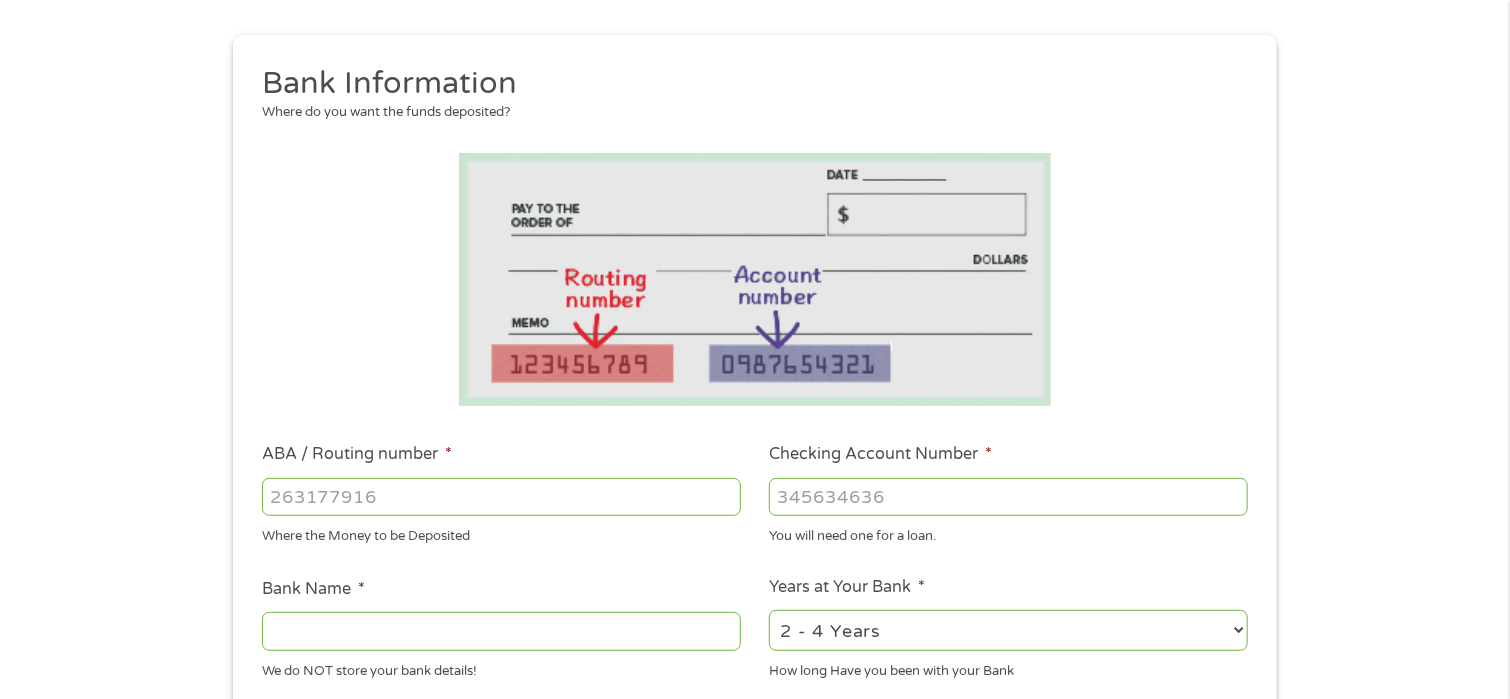click on "ABA / Routing number *" at bounding box center (501, 497) 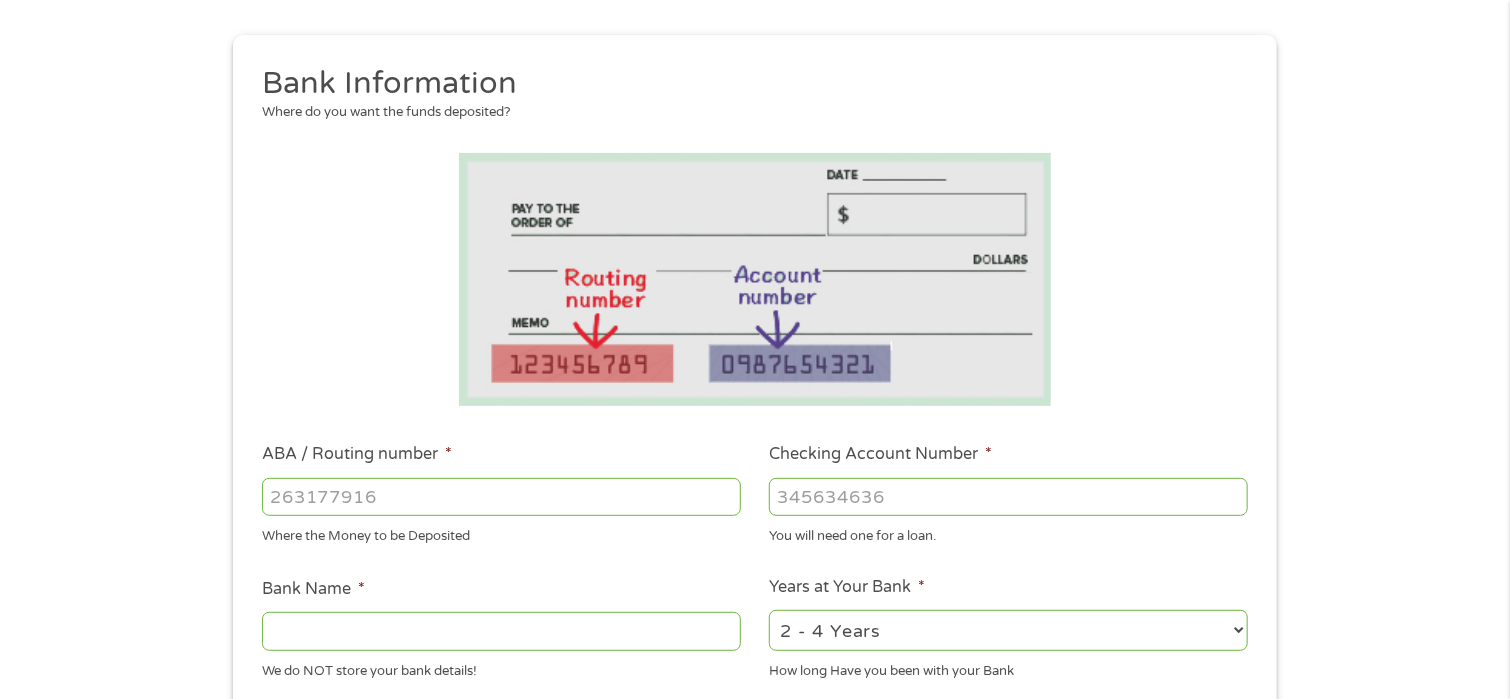 type on "[POSTAL_CODE]" 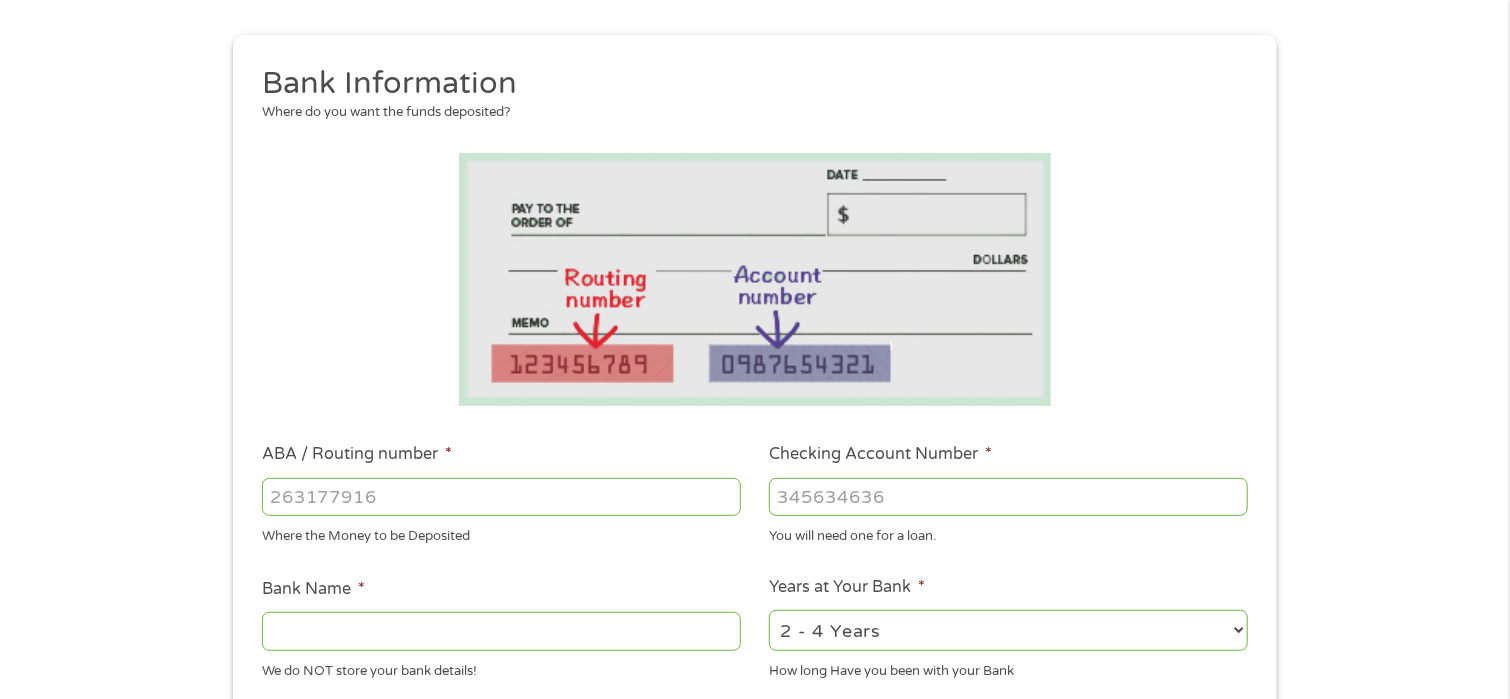 type on "MECHANICS FARMERS BANK" 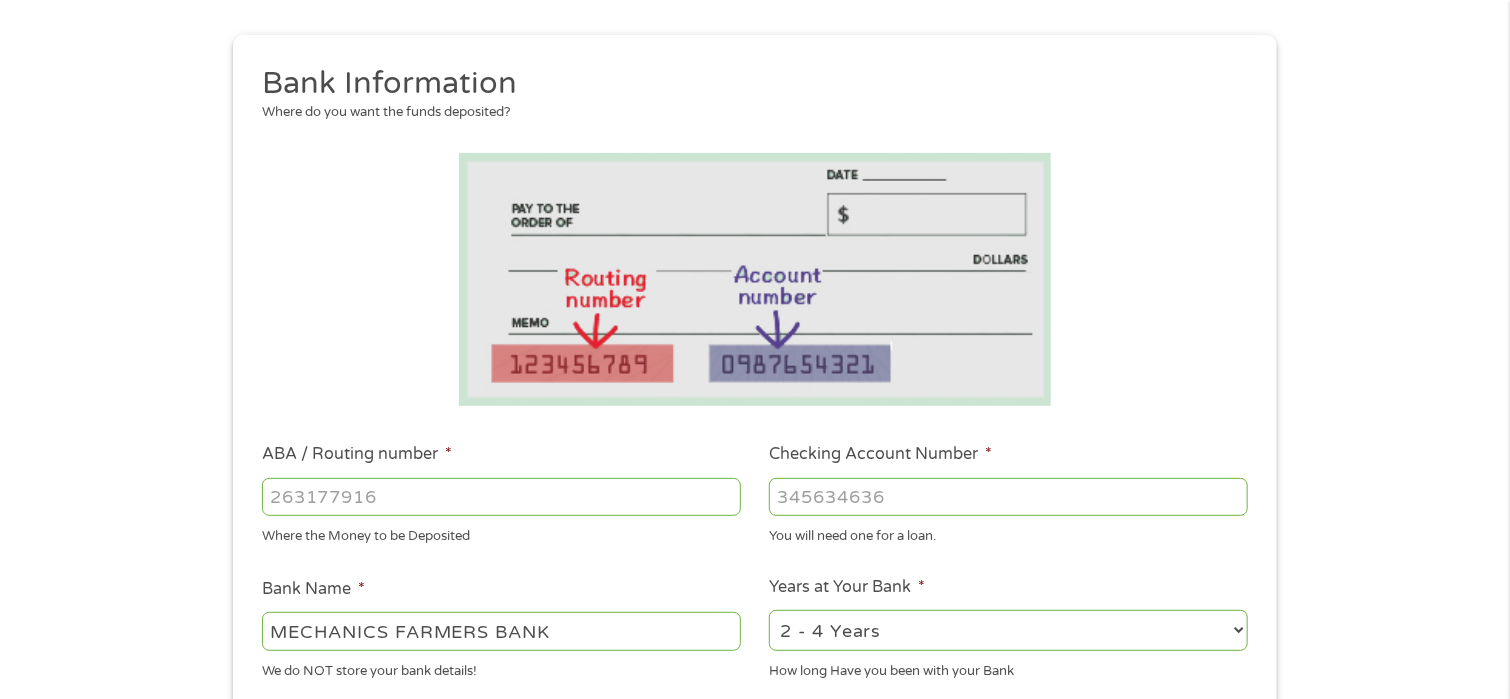 type on "[POSTAL_CODE]" 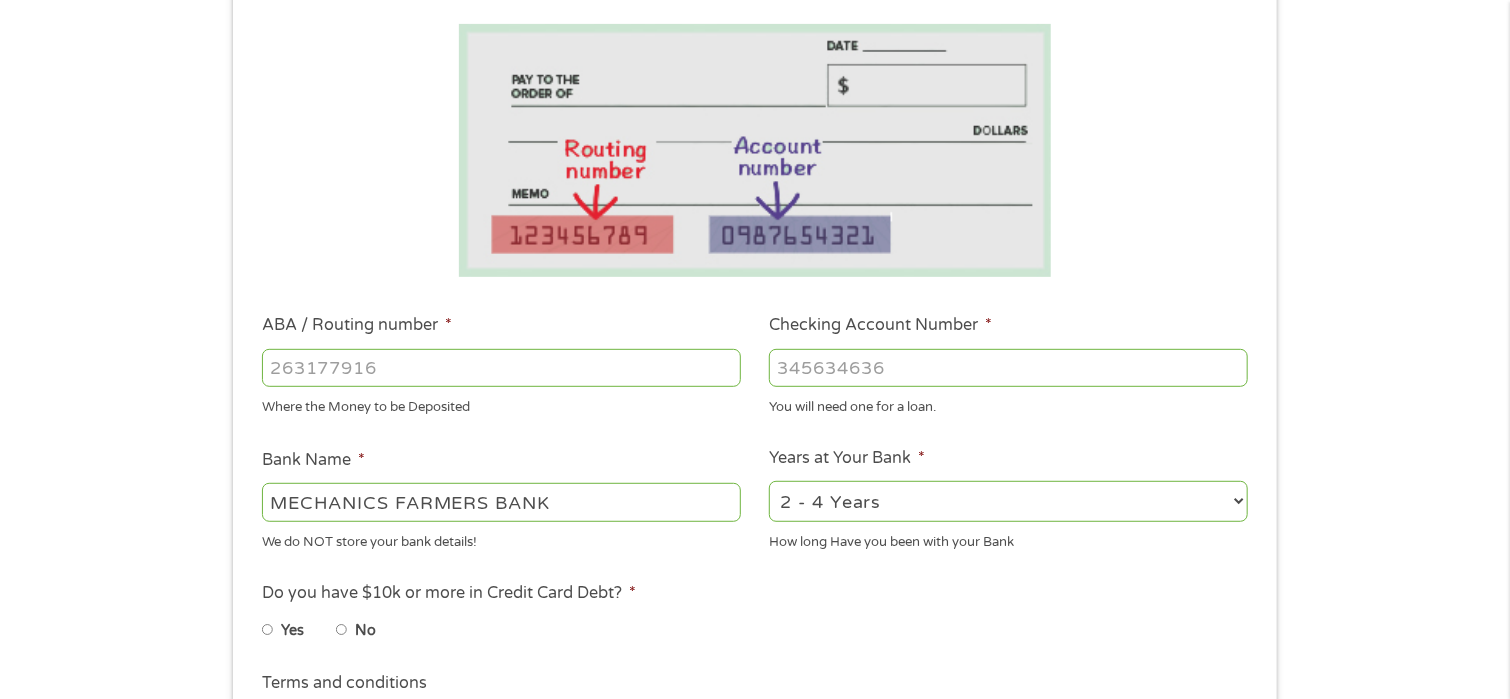 scroll, scrollTop: 400, scrollLeft: 0, axis: vertical 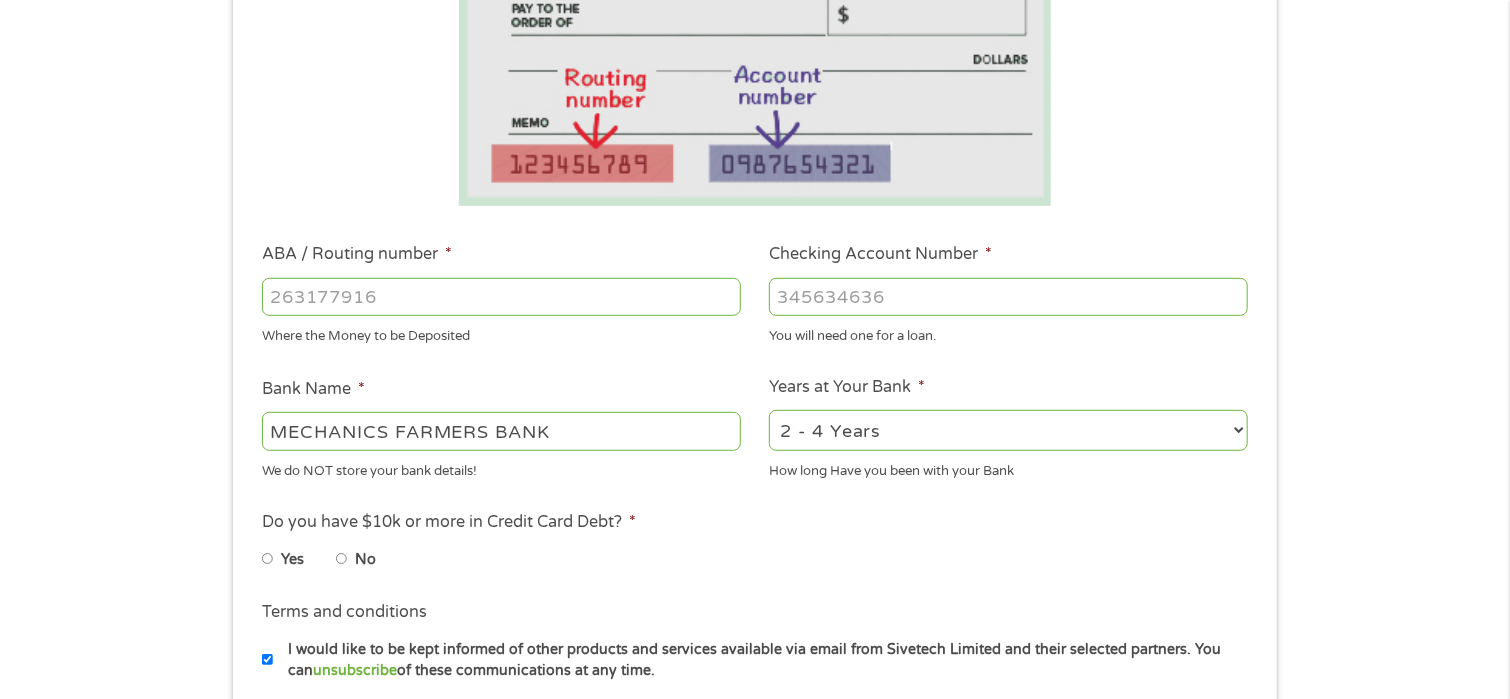 type on "[PHONE]" 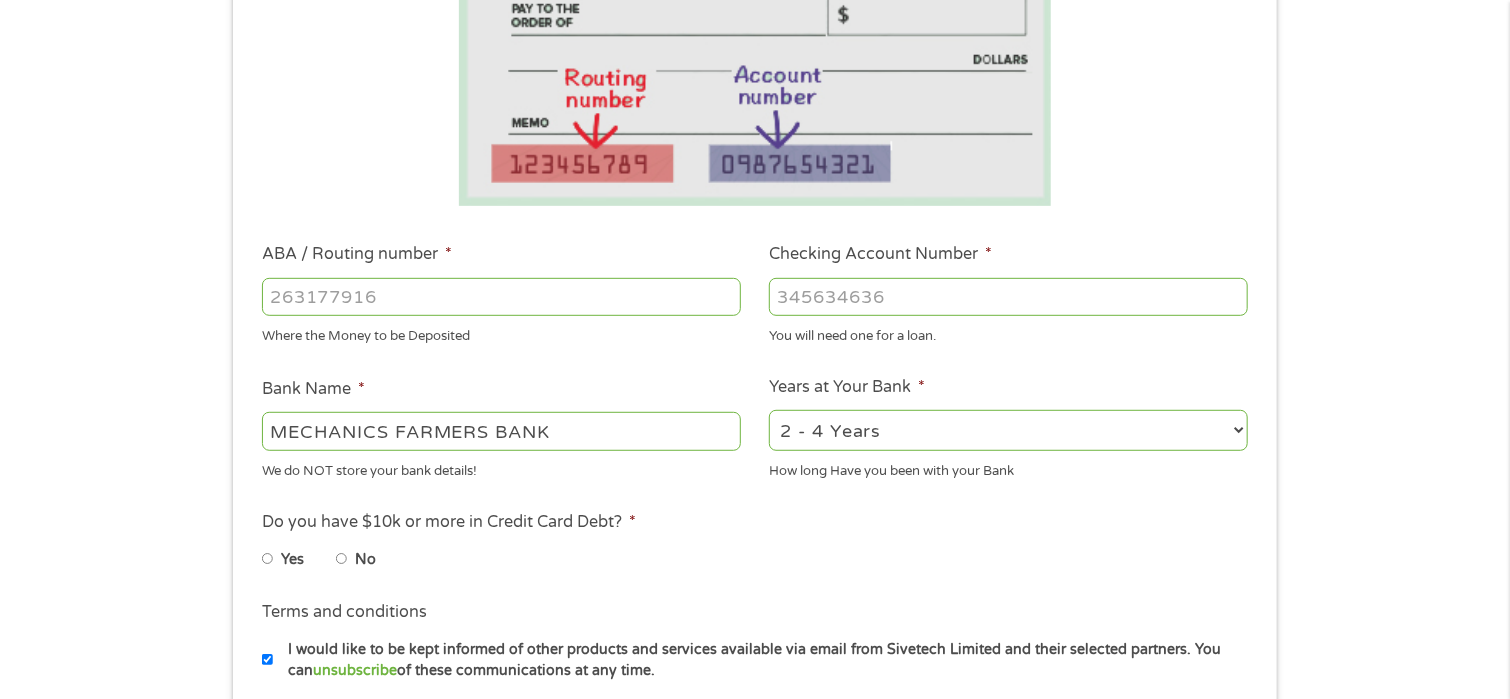 select on "60months" 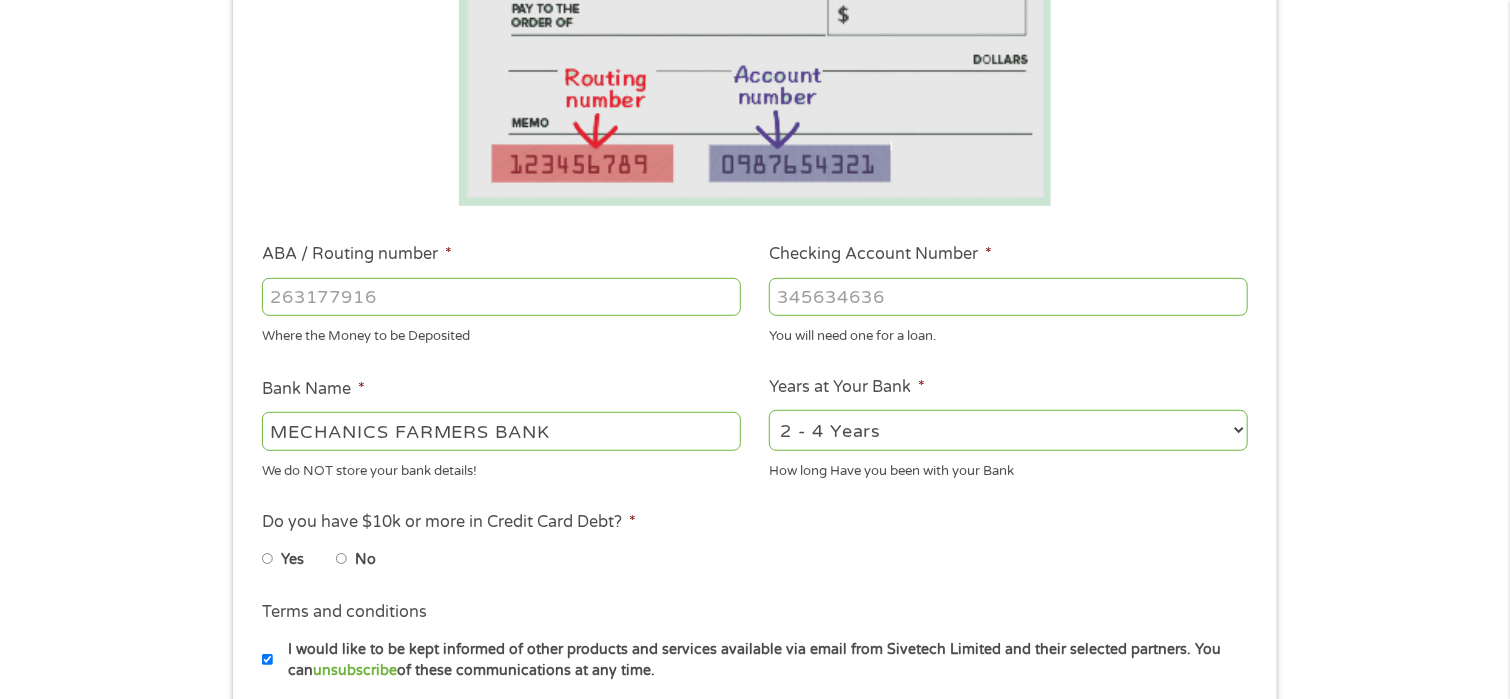 click on "2 - 4 Years 6 - 12 Months 1 - 2 Years Over 4 Years" at bounding box center (1008, 430) 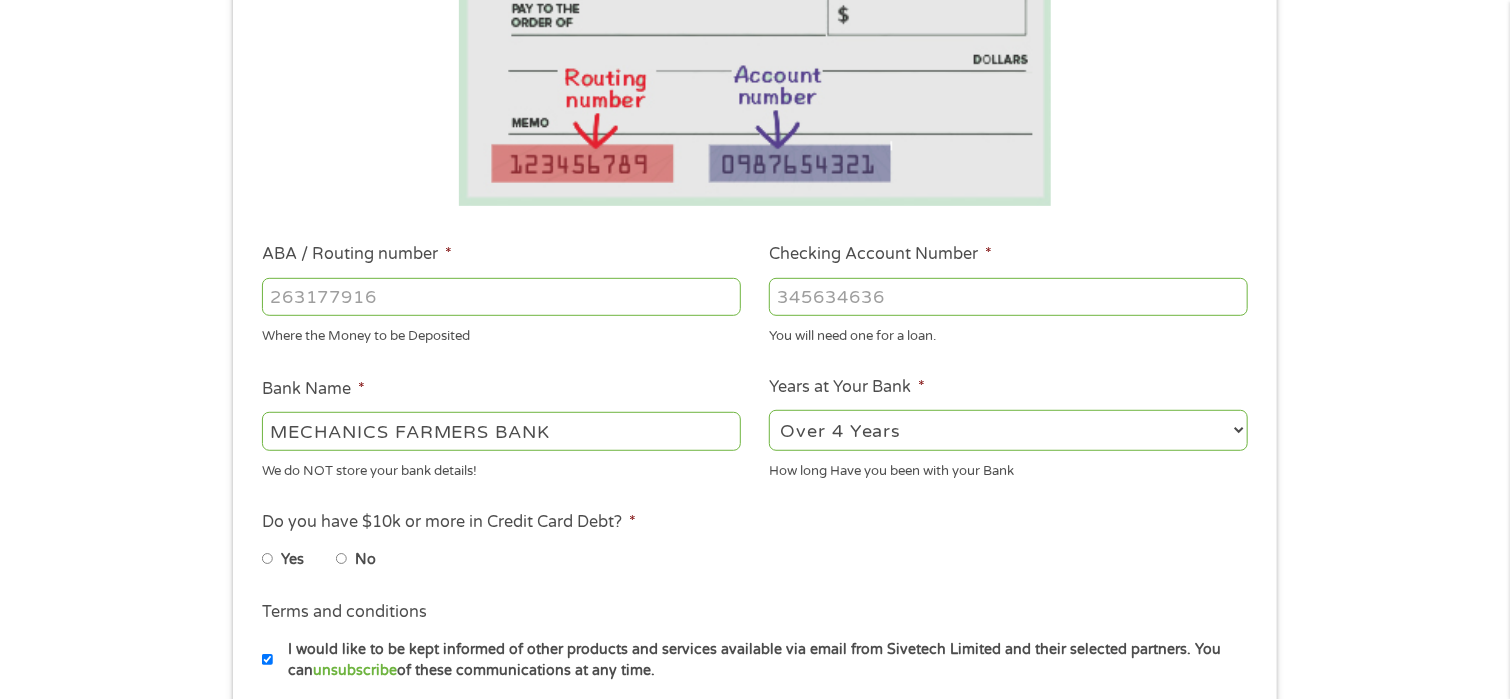 click on "No" at bounding box center (342, 559) 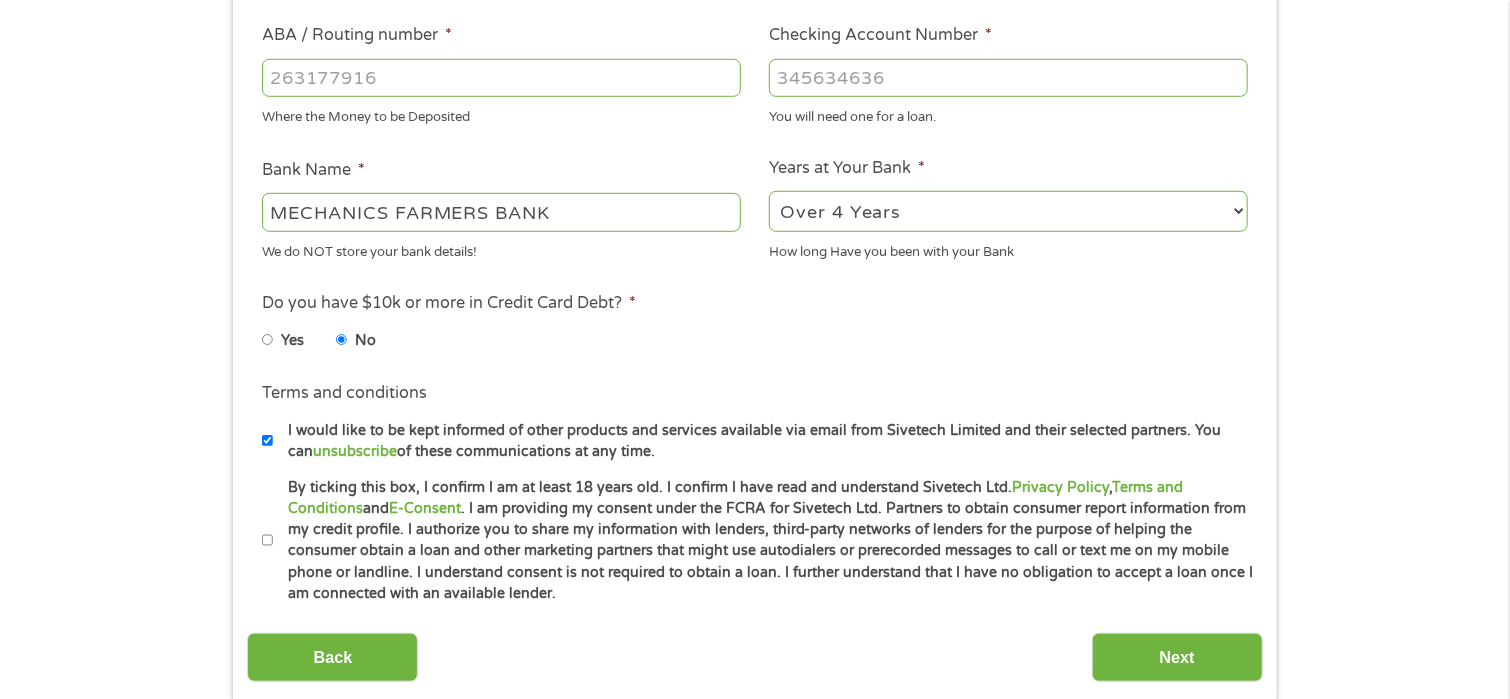 scroll, scrollTop: 700, scrollLeft: 0, axis: vertical 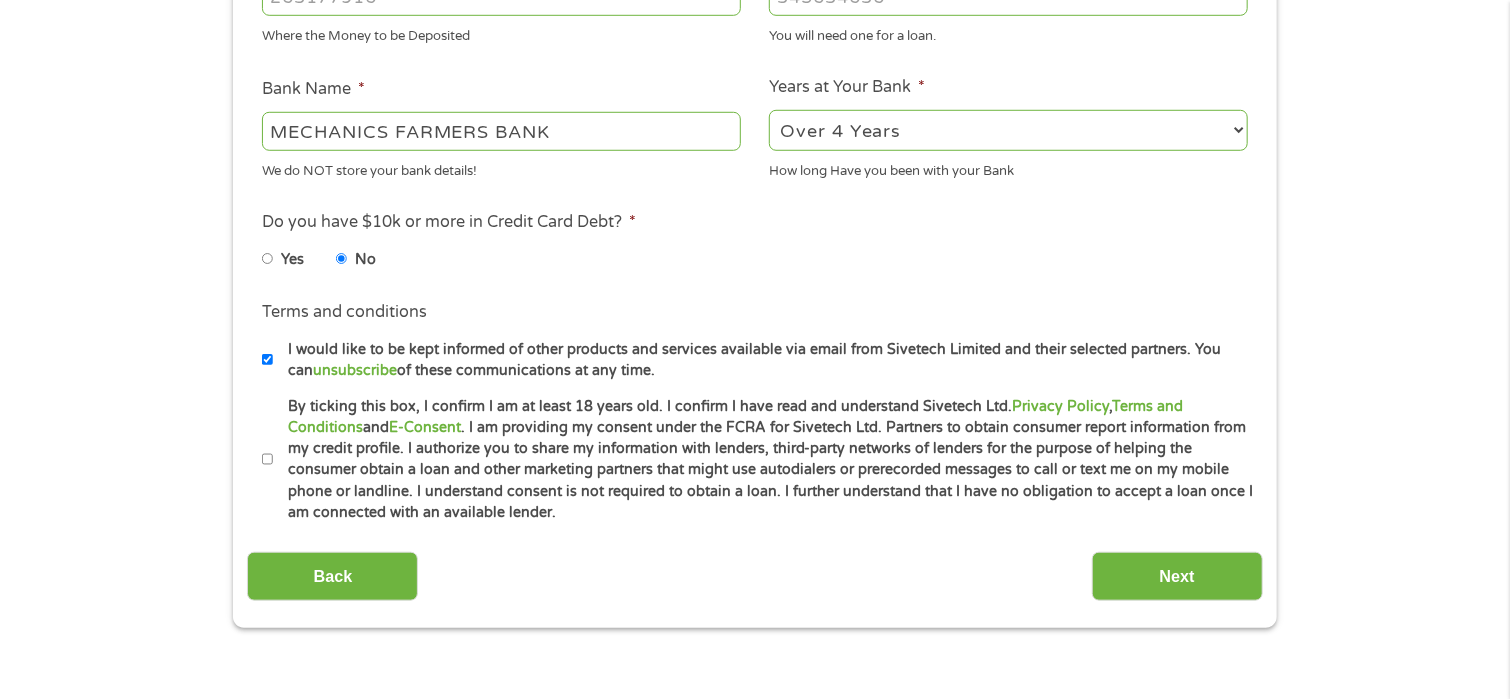 click on "By ticking this box, I confirm I am at least 18 years old. I confirm I have read and understand Sivetech Ltd.  Privacy Policy ,  Terms and Conditions  and  E-Consent . I am providing my consent under the FCRA for Sivetech Ltd. Partners to obtain consumer report information from my credit profile. I authorize you to share my information with lenders, third-party networks of lenders for the purpose of helping the consumer obtain a loan and other marketing partners that might use autodialers or prerecorded messages to call or text me on my mobile phone or landline. I understand consent is not required to obtain a loan. I further understand that I have no obligation to accept a loan once I am connected with an available lender." at bounding box center [268, 460] 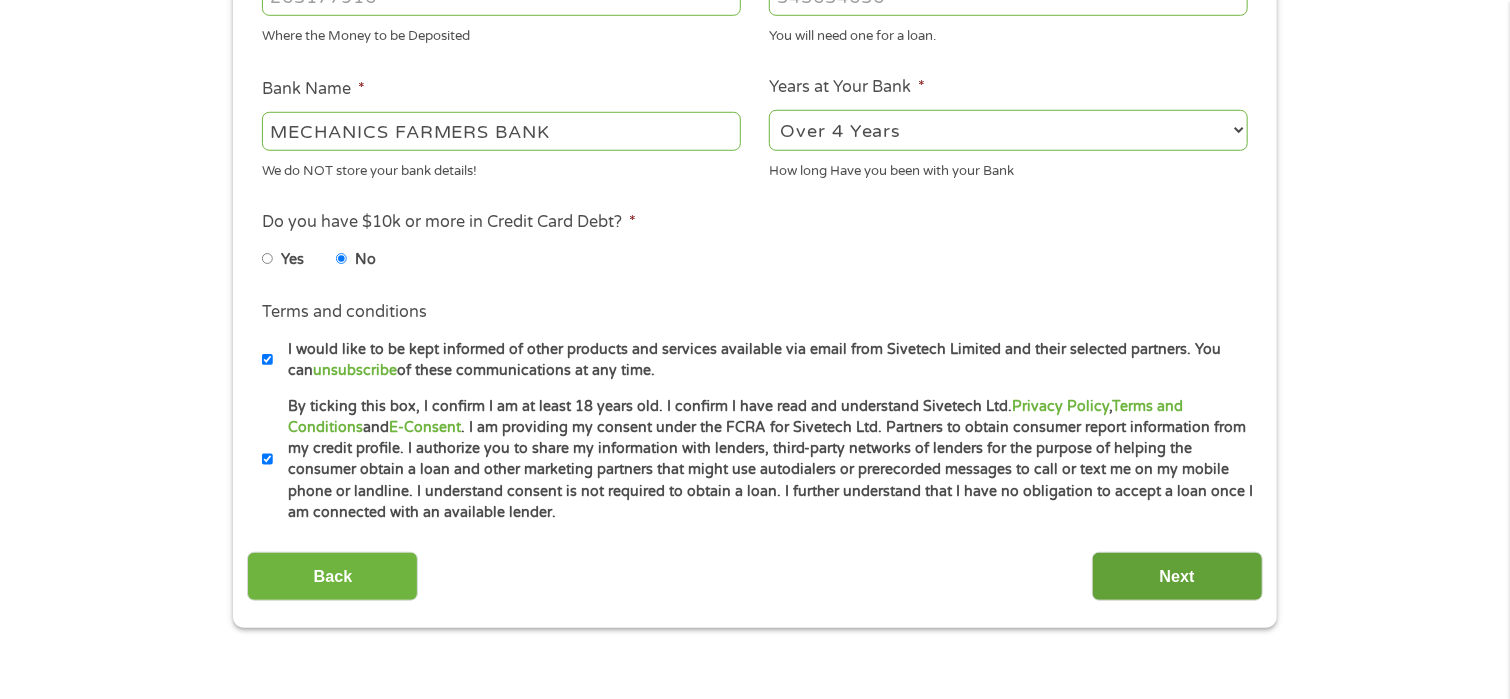 click on "Next" at bounding box center [1177, 576] 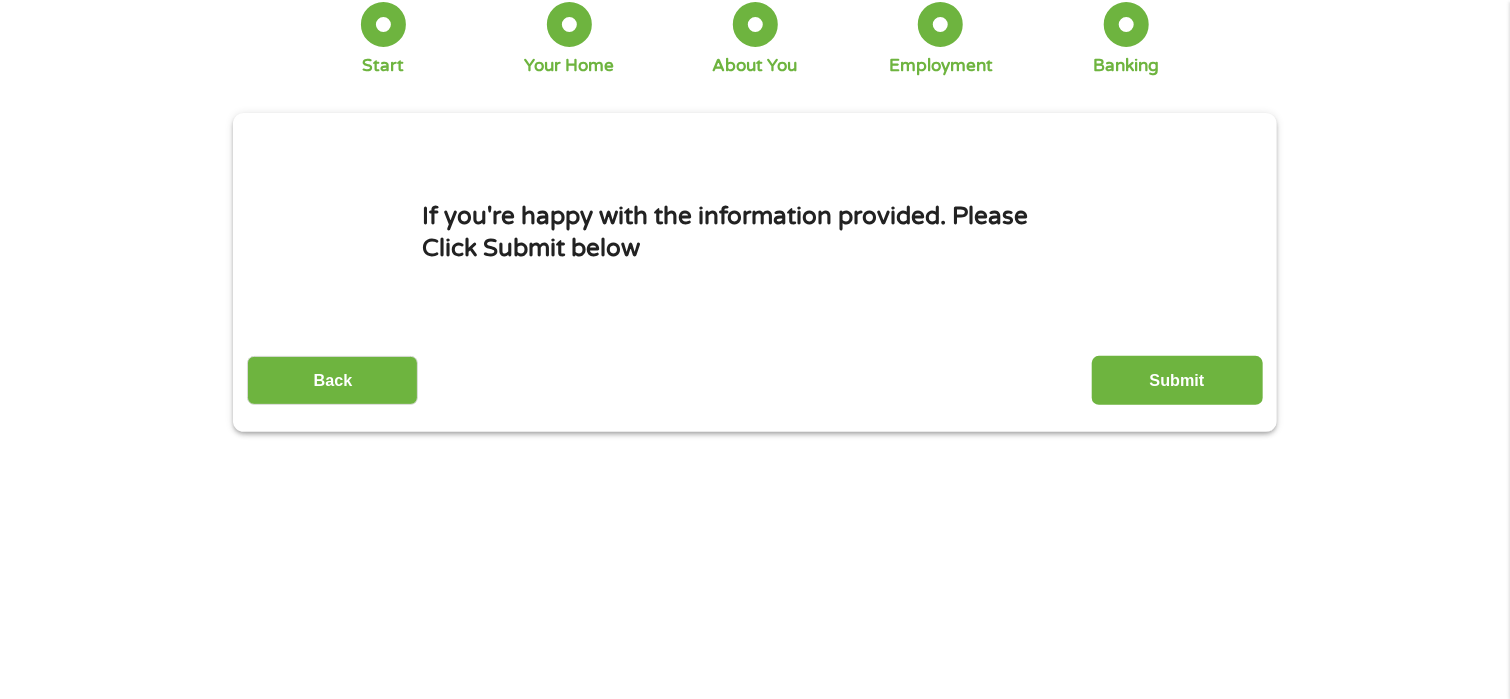 scroll, scrollTop: 0, scrollLeft: 0, axis: both 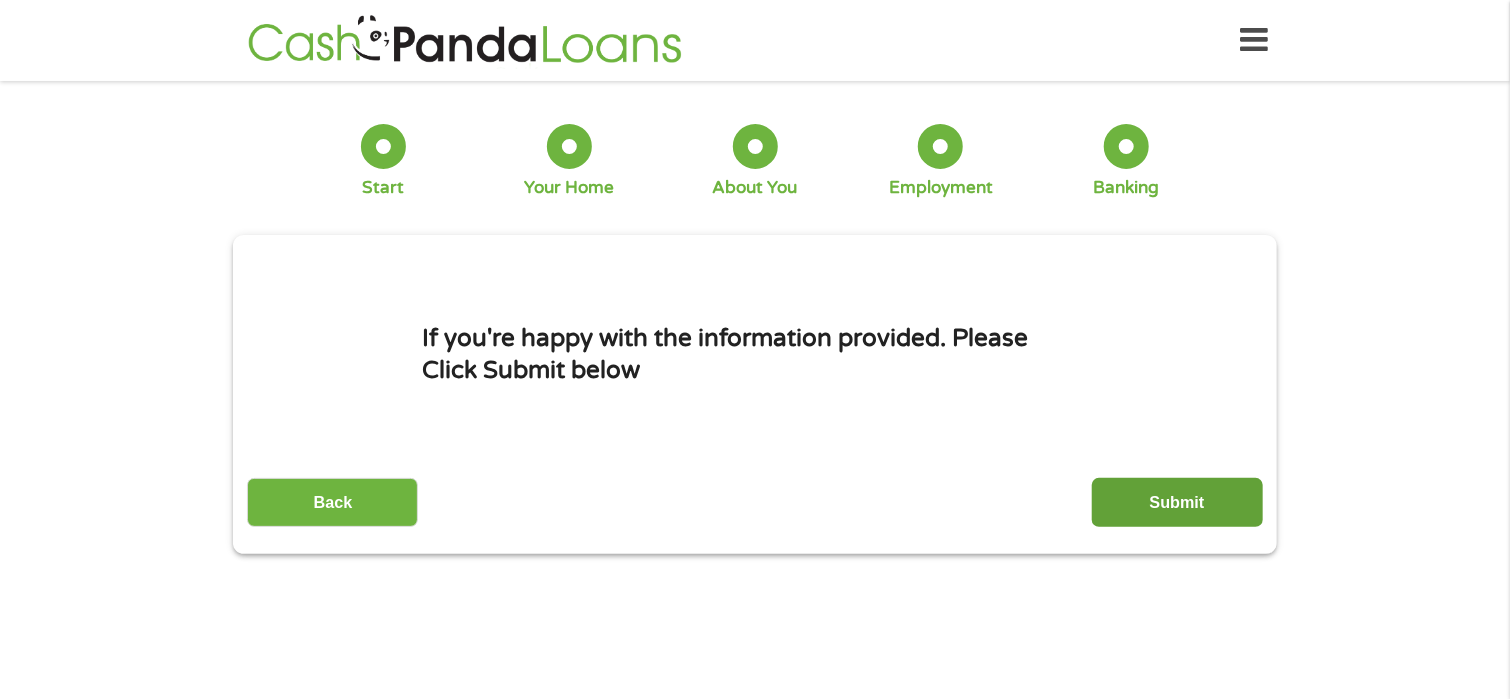click on "Submit" at bounding box center [1177, 502] 